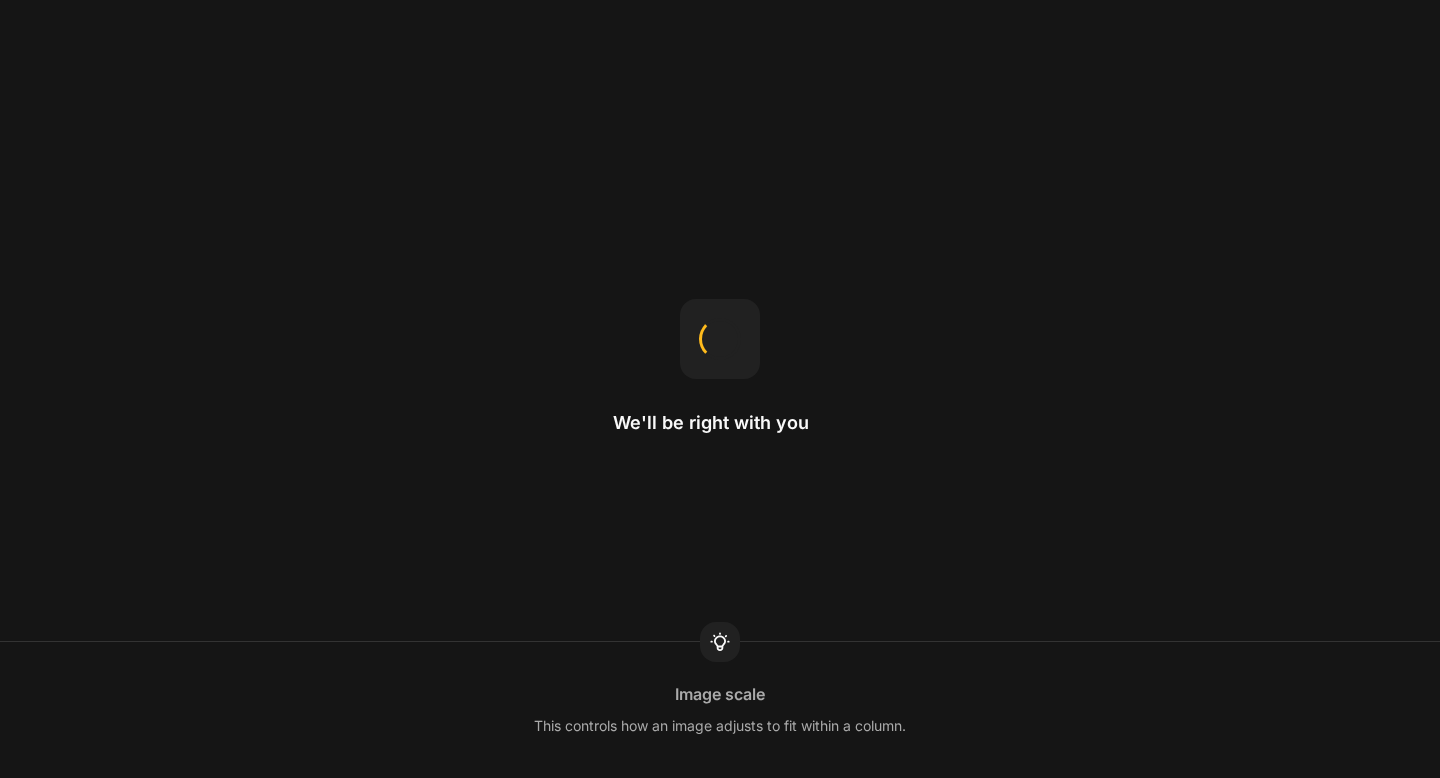 scroll, scrollTop: 0, scrollLeft: 0, axis: both 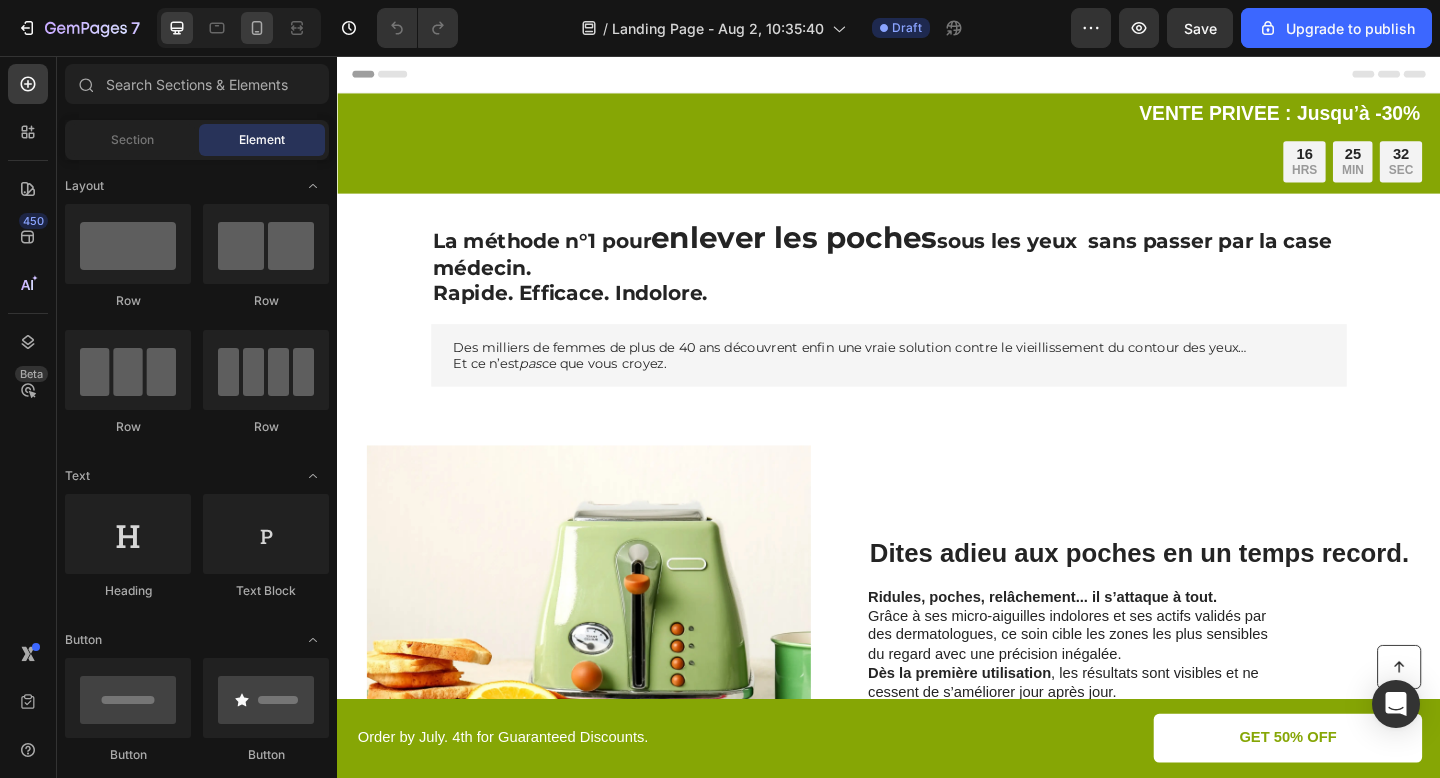 click 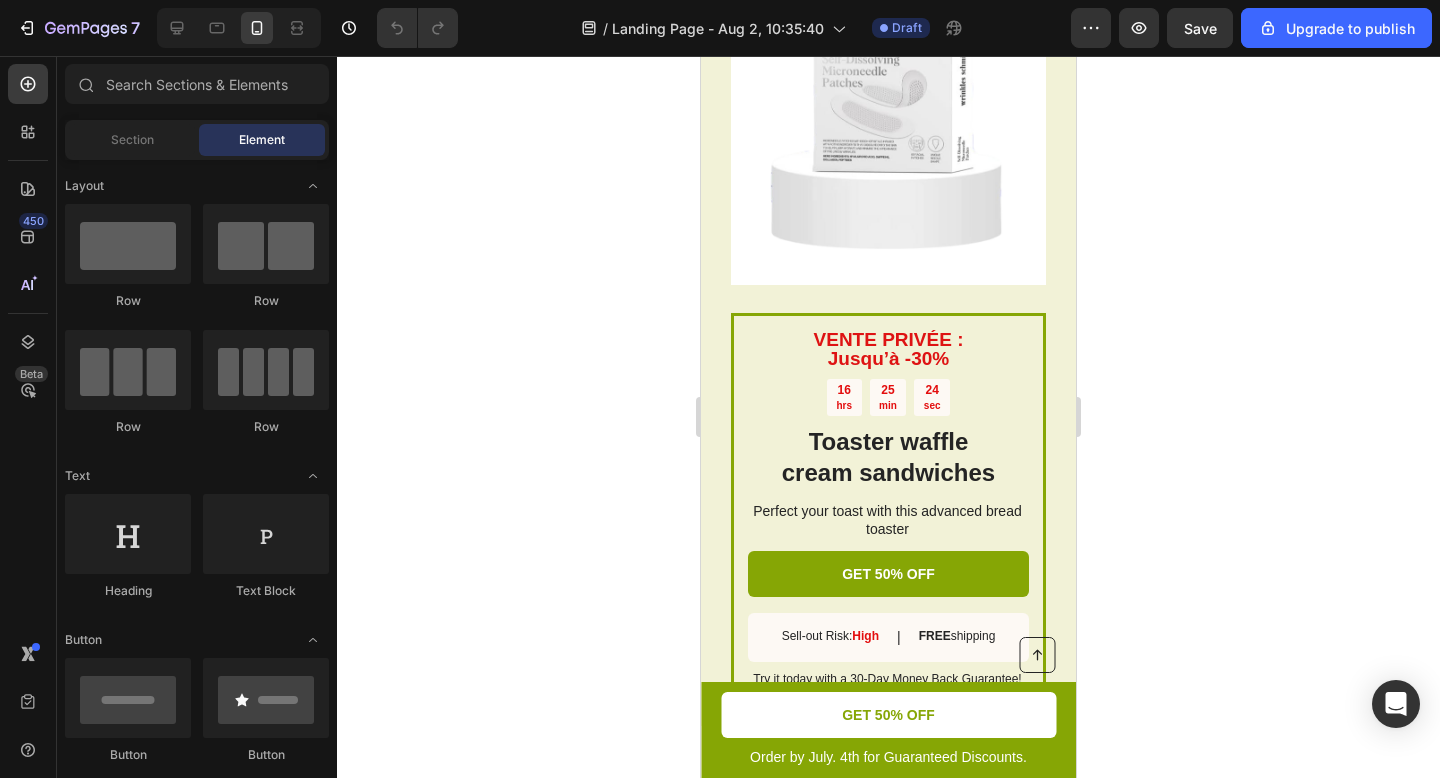 scroll, scrollTop: 2898, scrollLeft: 0, axis: vertical 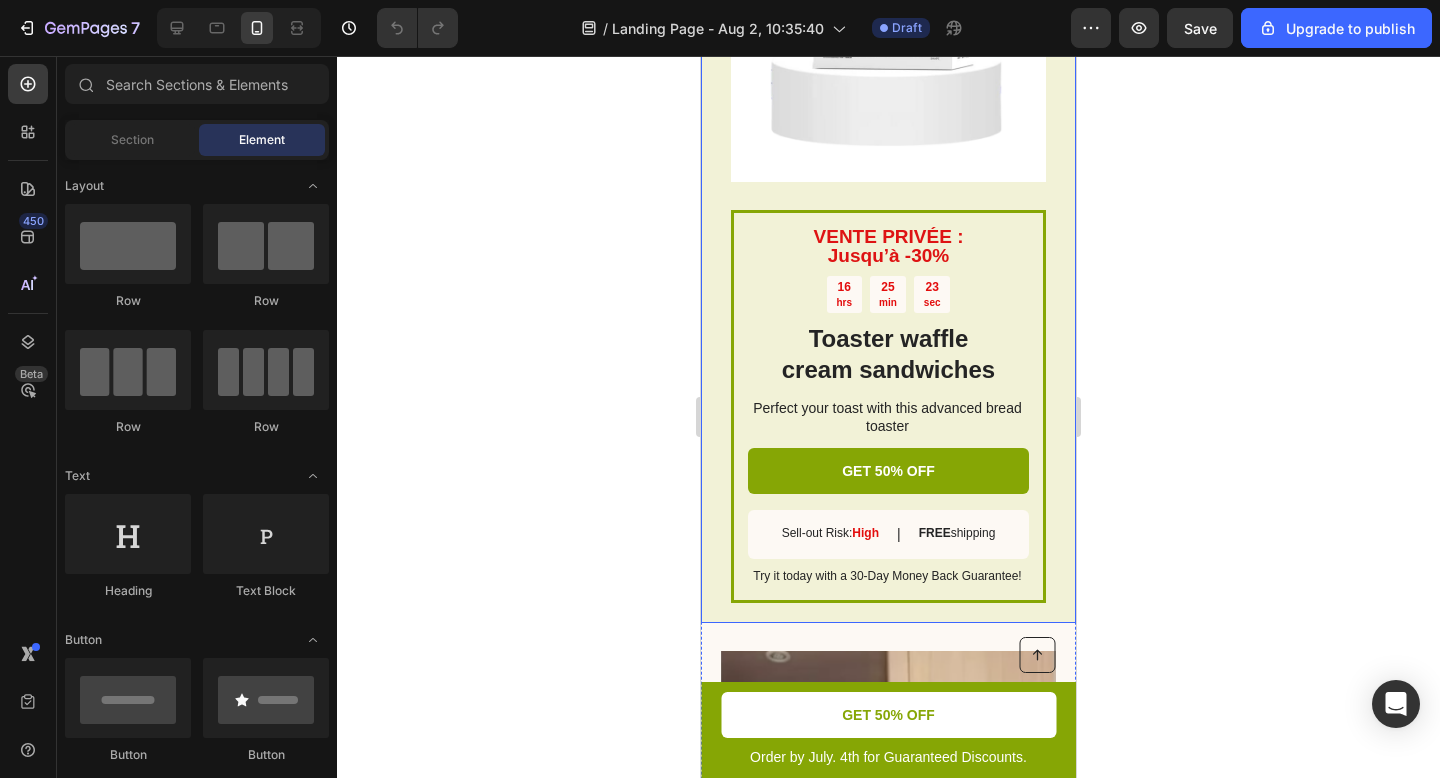 click on "VENTE PRIVÉE :  Jusqu’à -30% Text Block 16 hrs 25 min 23 sec Countdown Timer Toaster waffle cream sandwiches Heading Perfect your toast with this advanced bread toaster Text Block GET 50% OFF Button Sell-out Risk:  High Text Block | Text Block FREE  shipping Text Block Row Try it today with a 30-Day Money Back Guarantee! Text Block Row Image Row" at bounding box center [888, 240] 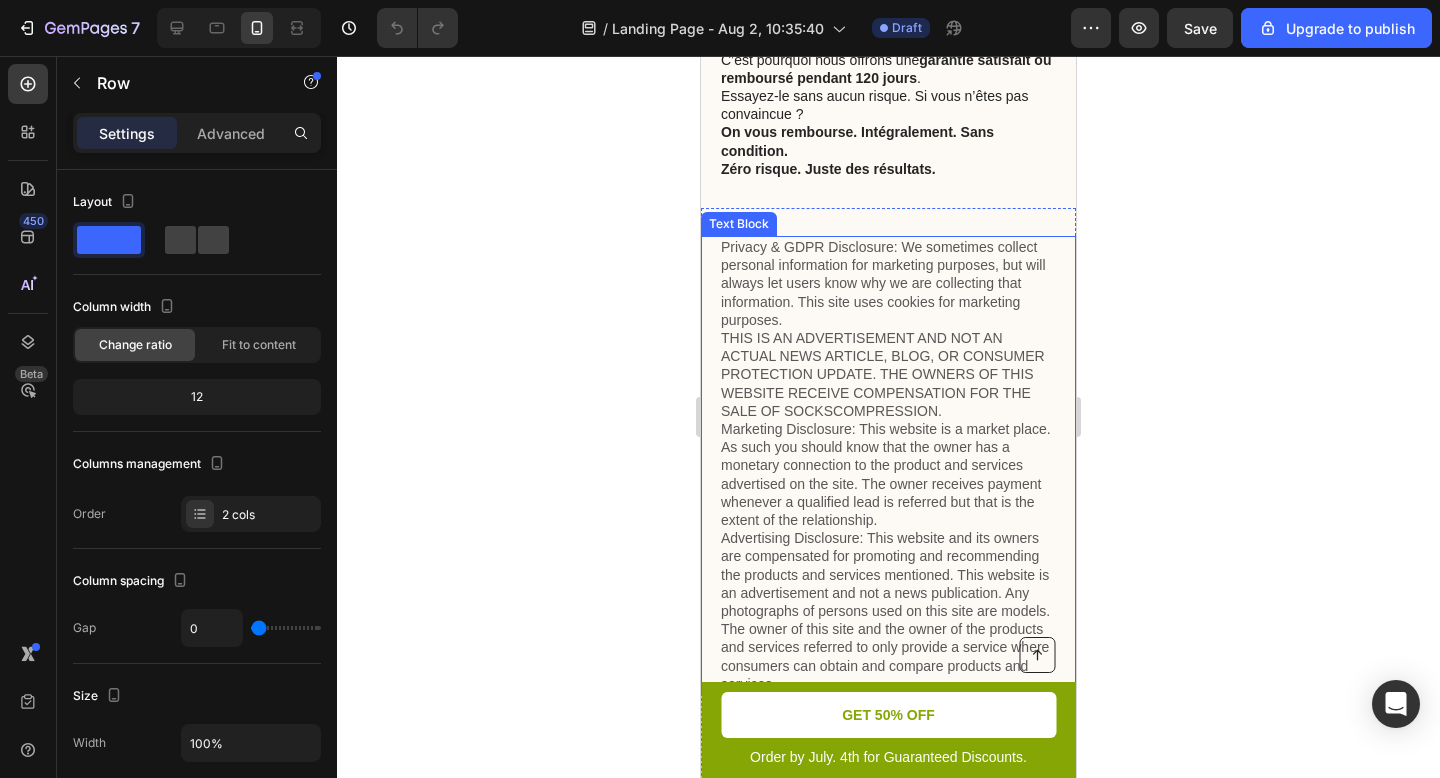 scroll, scrollTop: 5215, scrollLeft: 0, axis: vertical 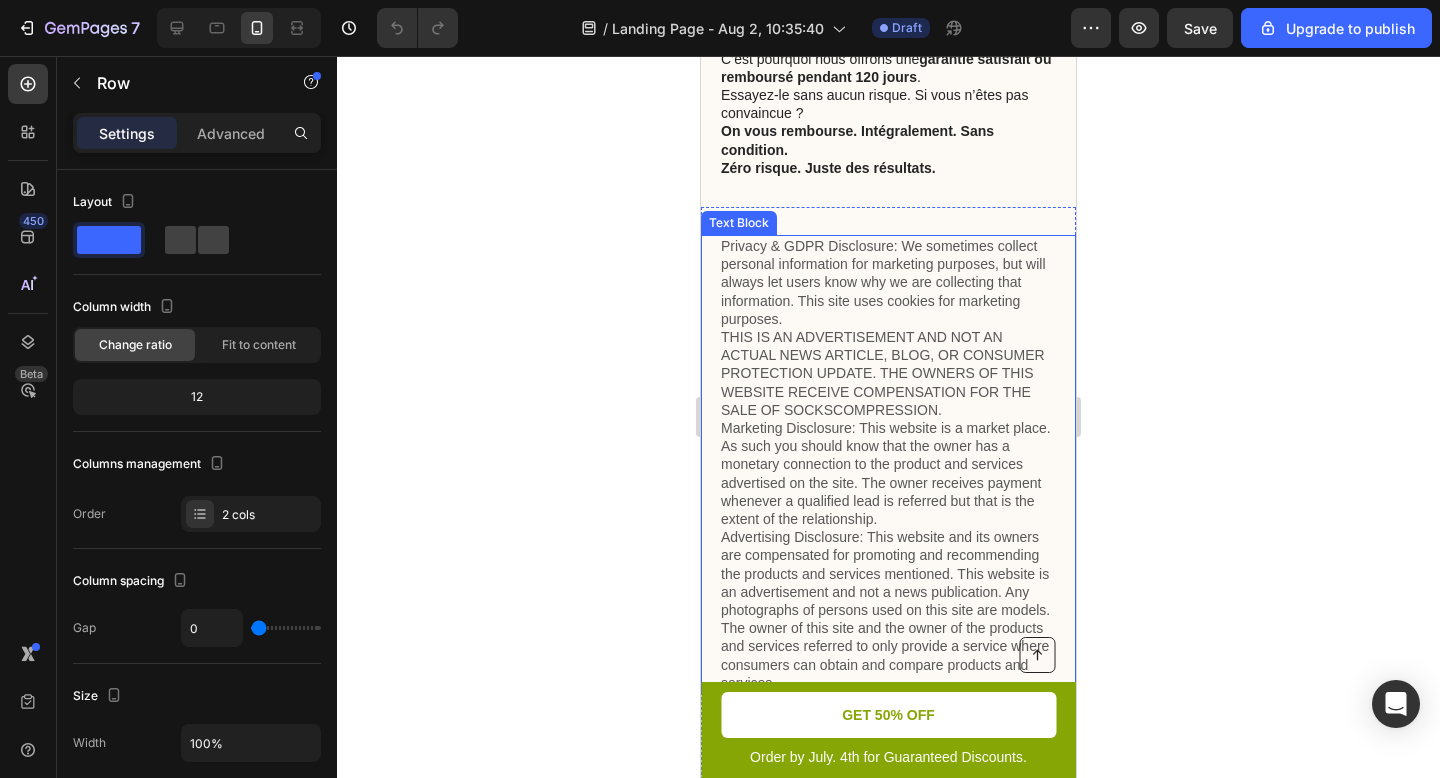 click on "Privacy & GDPR Disclosure: We sometimes collect personal information for marketing purposes, but will always let users know why we are collecting that information. This site uses cookies for marketing purposes. THIS IS AN ADVERTISEMENT AND NOT AN ACTUAL NEWS ARTICLE, BLOG, OR CONSUMER PROTECTION UPDATE. THE OWNERS OF THIS WEBSITE RECEIVE COMPENSATION FOR THE SALE OF SOCKSCOMPRESSION. Marketing Disclosure: This website is a market place. As such you should know that the owner has a monetary connection to the product and services advertised on the site. The owner receives payment whenever a qualified lead is referred but that is the extent of the relationship." at bounding box center (888, 464) 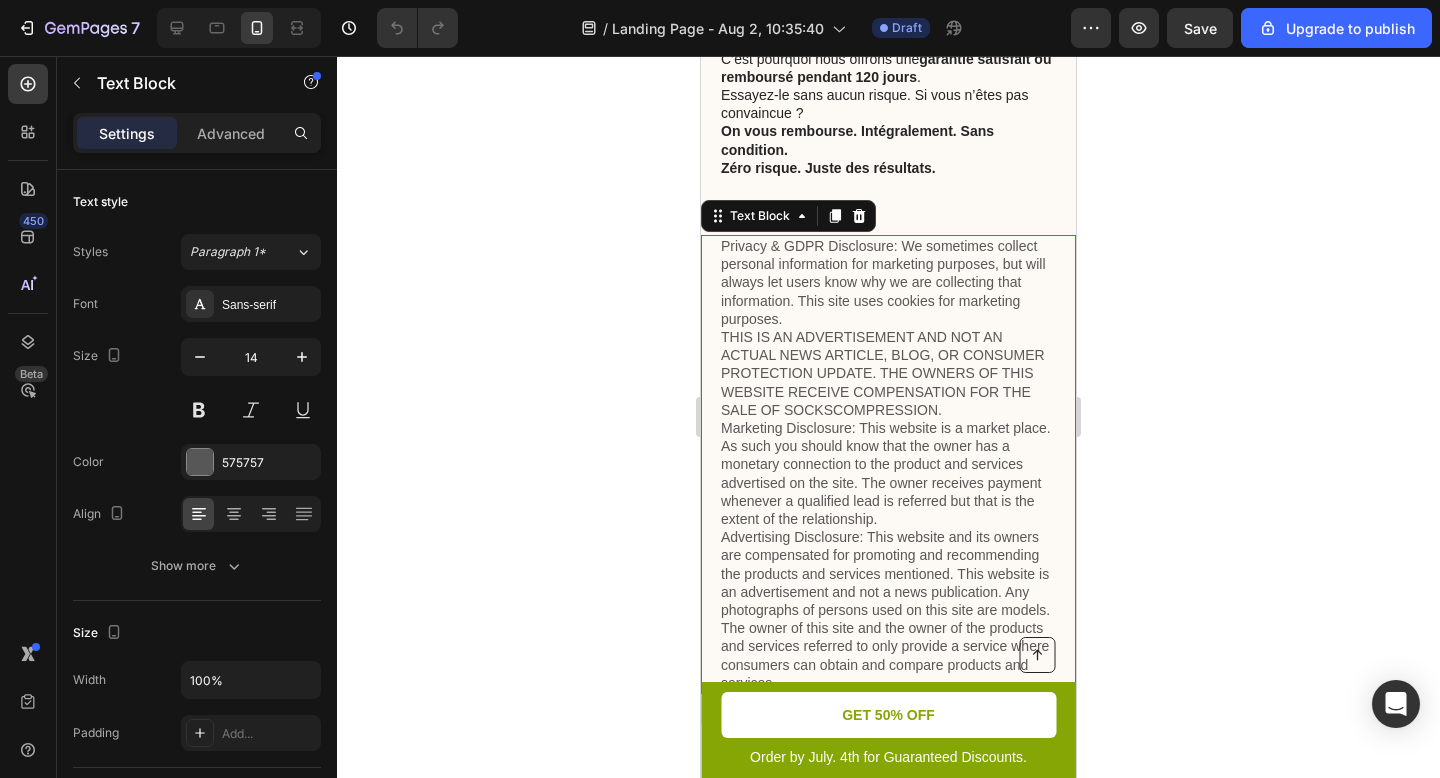 click on "Privacy & GDPR Disclosure: We sometimes collect personal information for marketing purposes, but will always let users know why we are collecting that information. This site uses cookies for marketing purposes. THIS IS AN ADVERTISEMENT AND NOT AN ACTUAL NEWS ARTICLE, BLOG, OR CONSUMER PROTECTION UPDATE. THE OWNERS OF THIS WEBSITE RECEIVE COMPENSATION FOR THE SALE OF SOCKSCOMPRESSION. Marketing Disclosure: This website is a market place. As such you should know that the owner has a monetary connection to the product and services advertised on the site. The owner receives payment whenever a qualified lead is referred but that is the extent of the relationship." at bounding box center [888, 464] 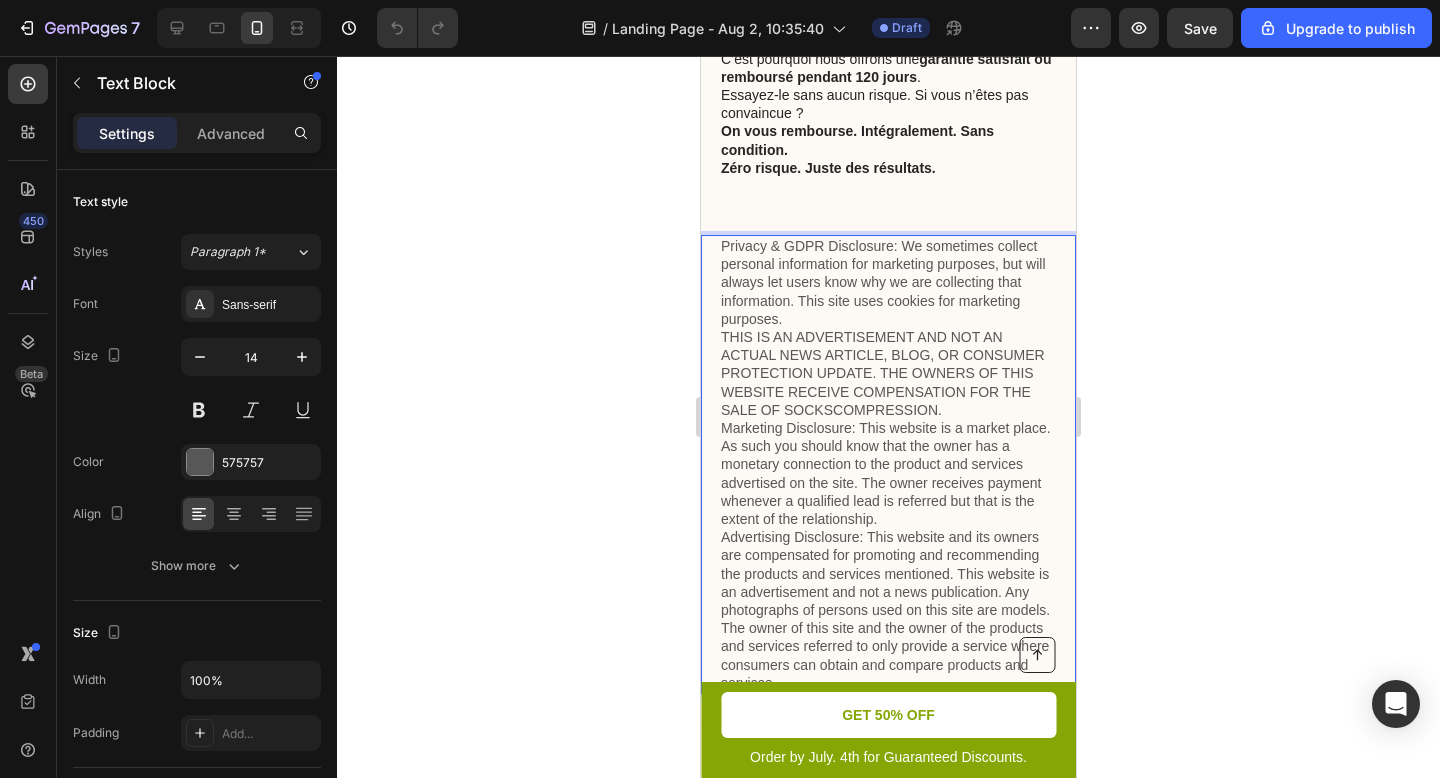 click on "Privacy & GDPR Disclosure: We sometimes collect personal information for marketing purposes, but will always let users know why we are collecting that information. This site uses cookies for marketing purposes. THIS IS AN ADVERTISEMENT AND NOT AN ACTUAL NEWS ARTICLE, BLOG, OR CONSUMER PROTECTION UPDATE. THE OWNERS OF THIS WEBSITE RECEIVE COMPENSATION FOR THE SALE OF SOCKSCOMPRESSION. Marketing Disclosure: This website is a market place. As such you should know that the owner has a monetary connection to the product and services advertised on the site. The owner receives payment whenever a qualified lead is referred but that is the extent of the relationship." at bounding box center (888, 464) 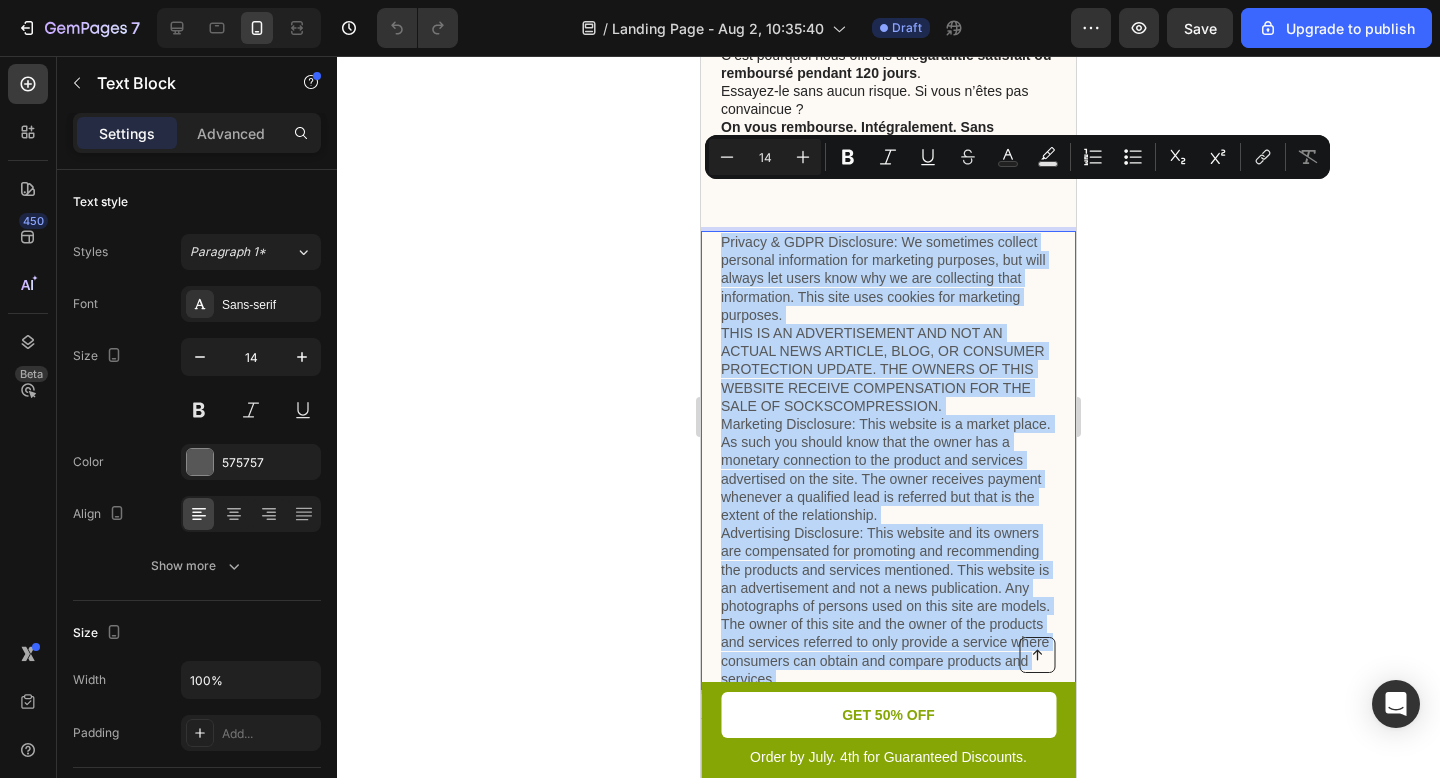 drag, startPoint x: 867, startPoint y: 635, endPoint x: 1389, endPoint y: 235, distance: 657.63513 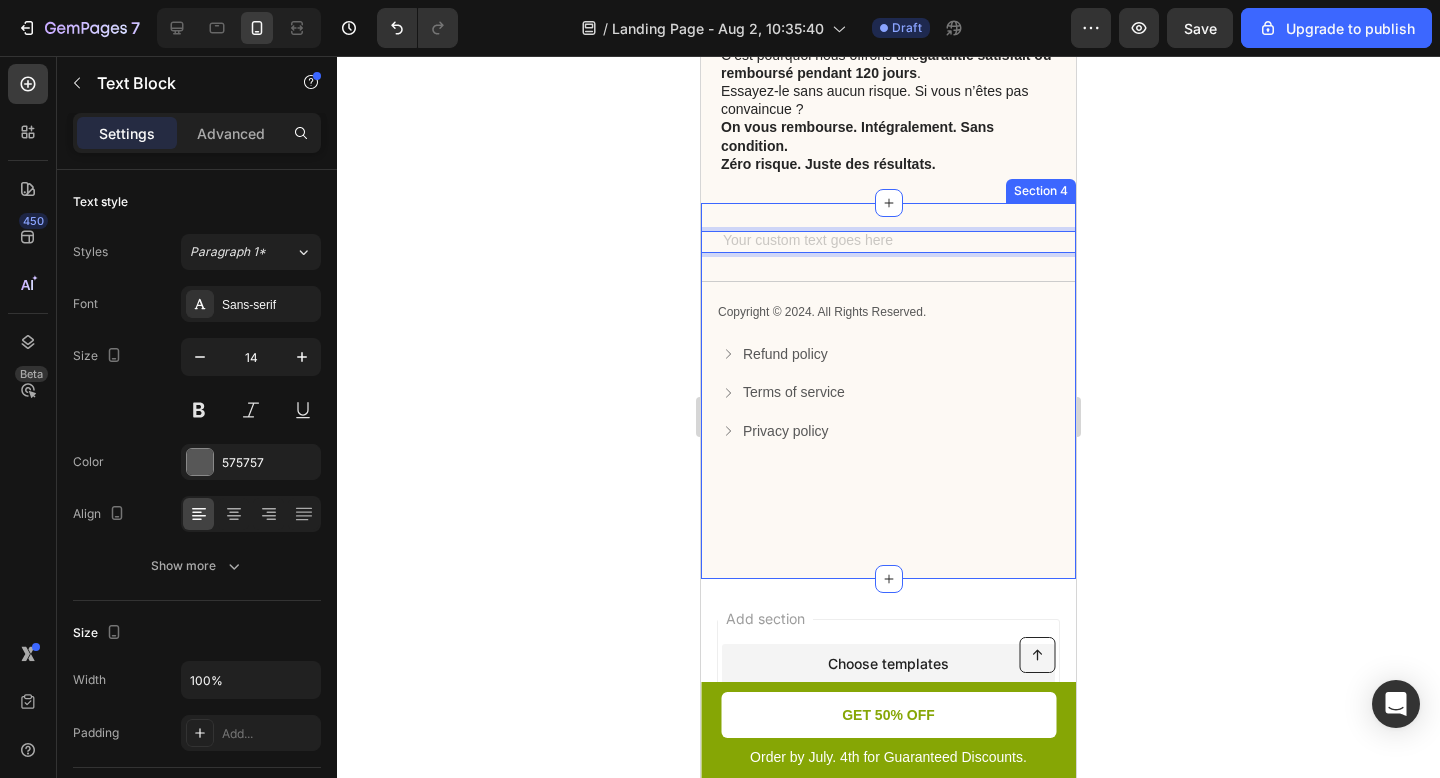 click on "Text Block   28                Title Line Copyright © 2024. All Rights Reserved. Text Block
Refund policy Button
Terms of service Button
Privacy policy Button Row Row" at bounding box center (888, 348) 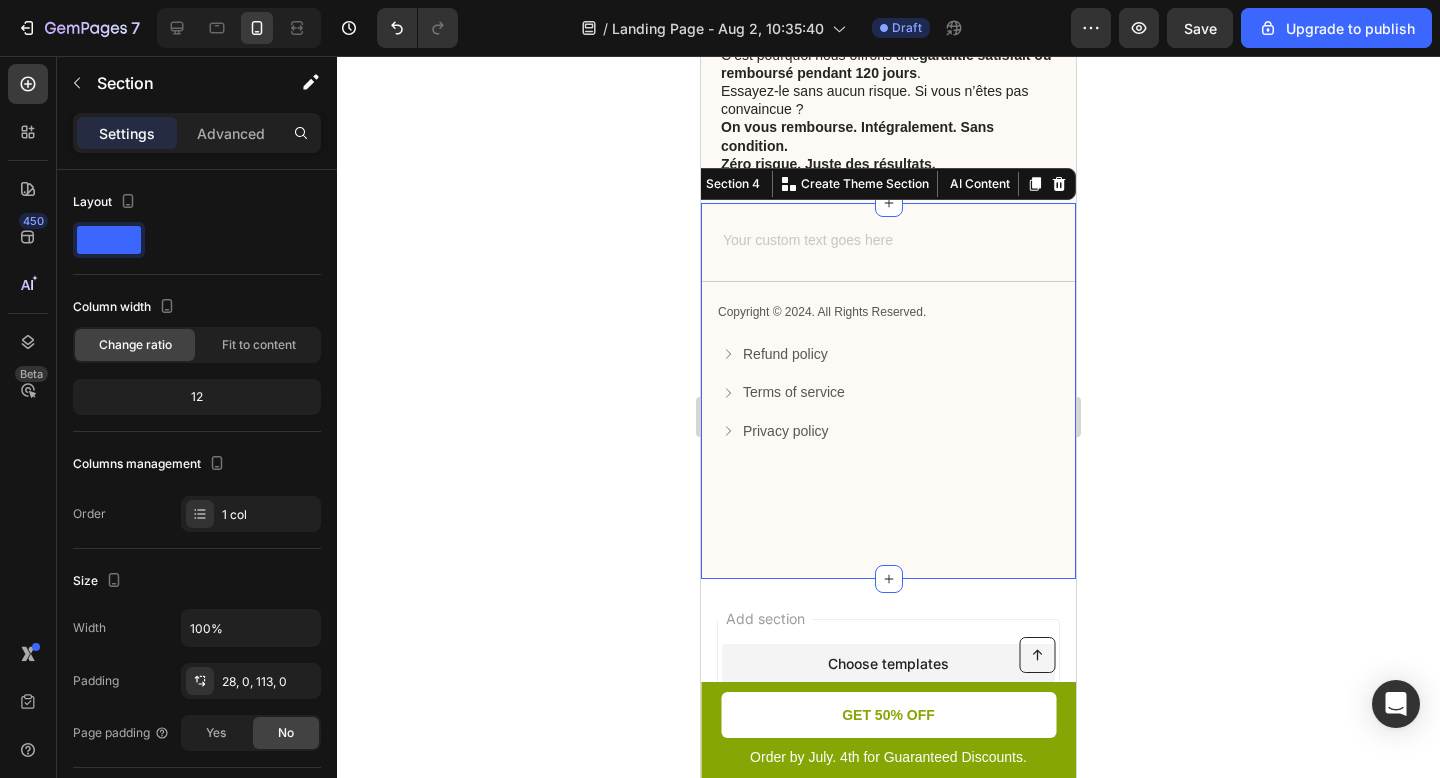 click on "Text Block                Title Line Copyright © 2024. All Rights Reserved. Text Block
Refund policy Button
Terms of service Button
Privacy policy Button Row Row Section 4   You can create reusable sections Create Theme Section AI Content Write with GemAI What would you like to describe here? Tone and Voice Persuasive Product Miso Microneedle Patch Show more Generate" at bounding box center (888, 391) 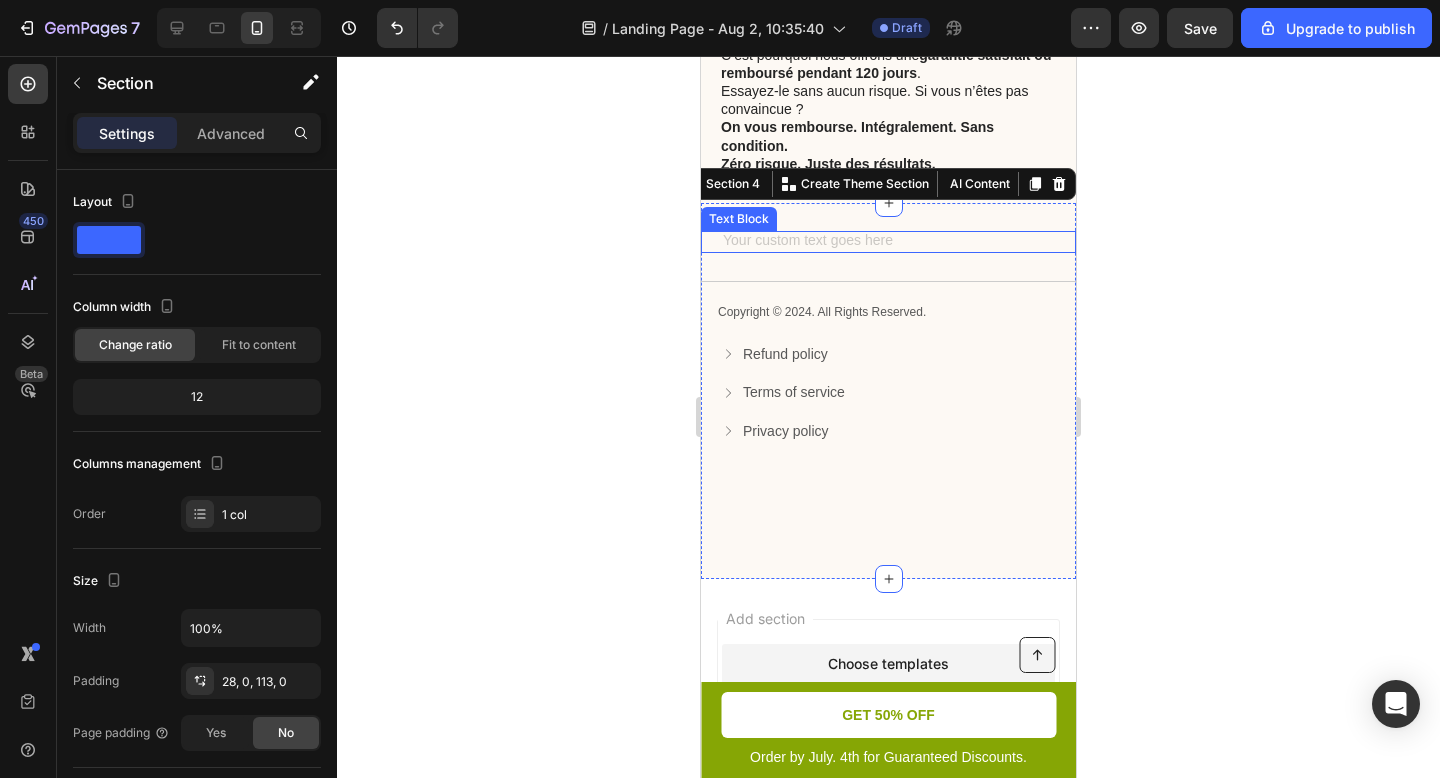 click at bounding box center [888, 242] 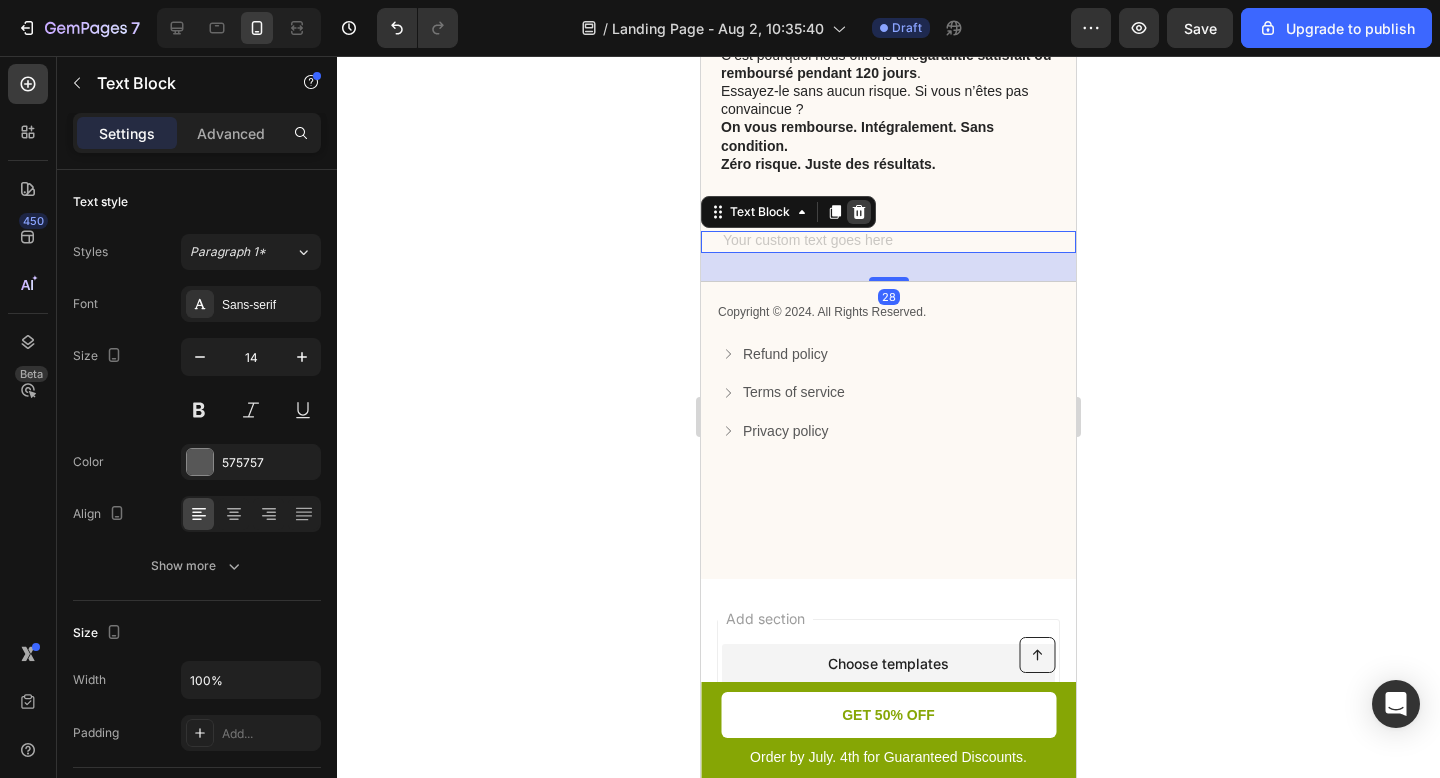 click at bounding box center (859, 212) 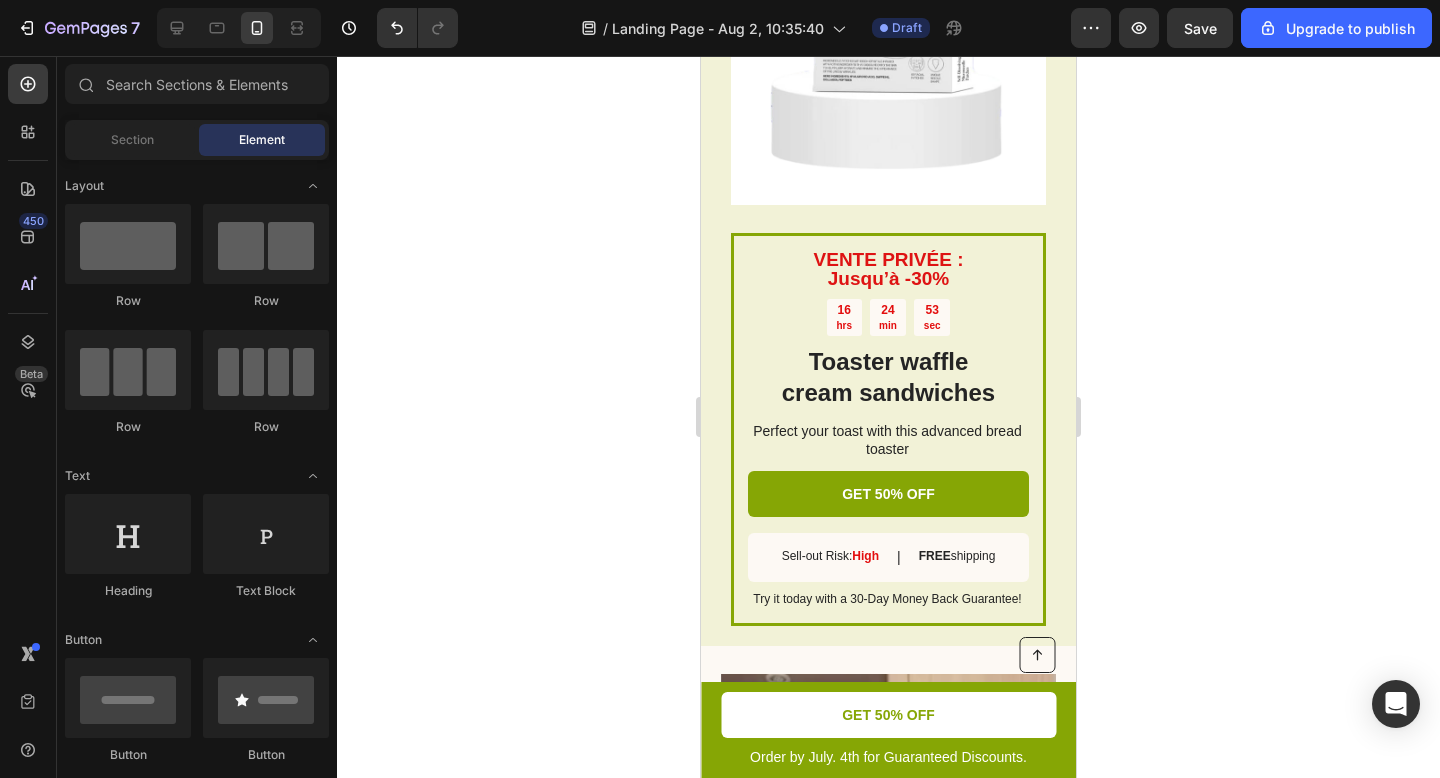 scroll, scrollTop: 2971, scrollLeft: 0, axis: vertical 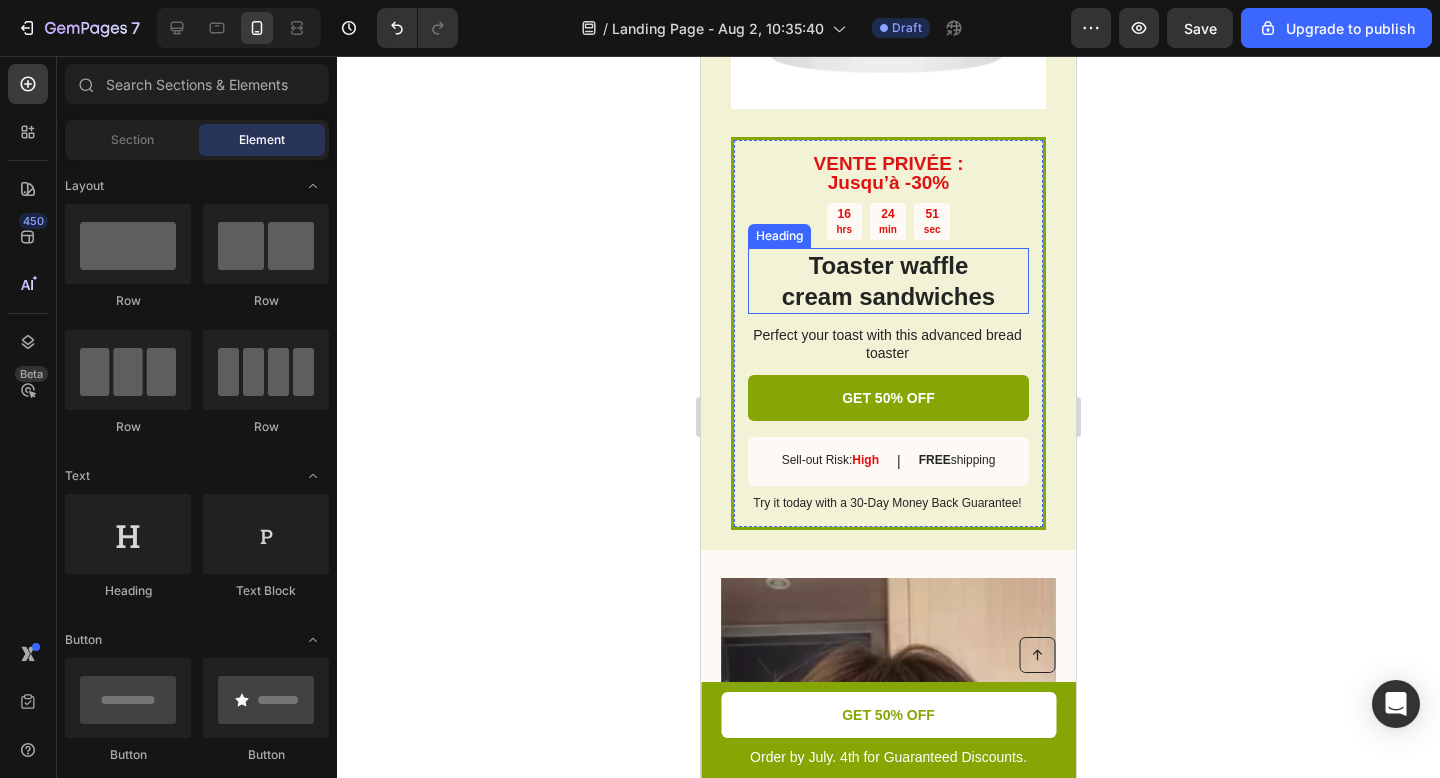 click on "Toaster waffle cream sandwiches" at bounding box center [888, 281] 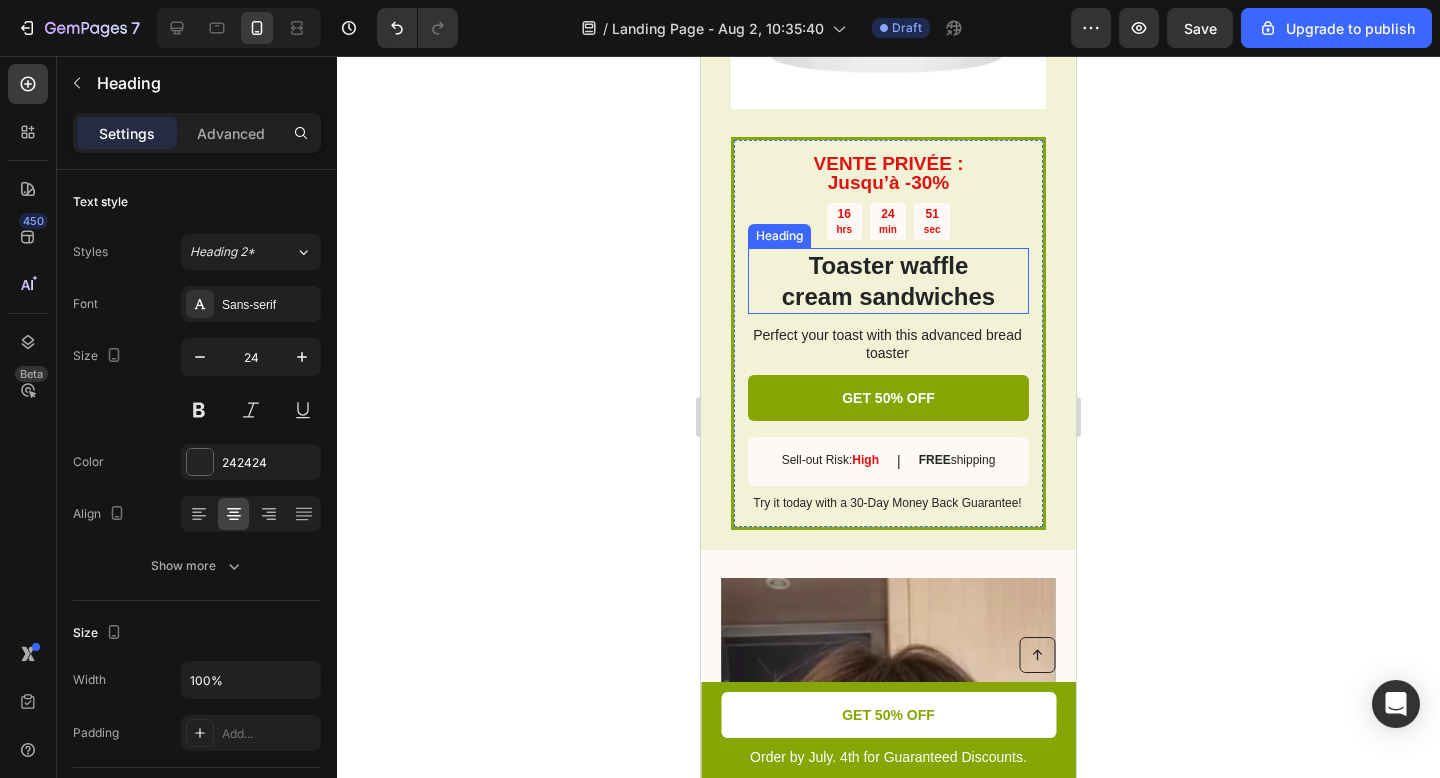click on "Toaster waffle cream sandwiches" at bounding box center [888, 281] 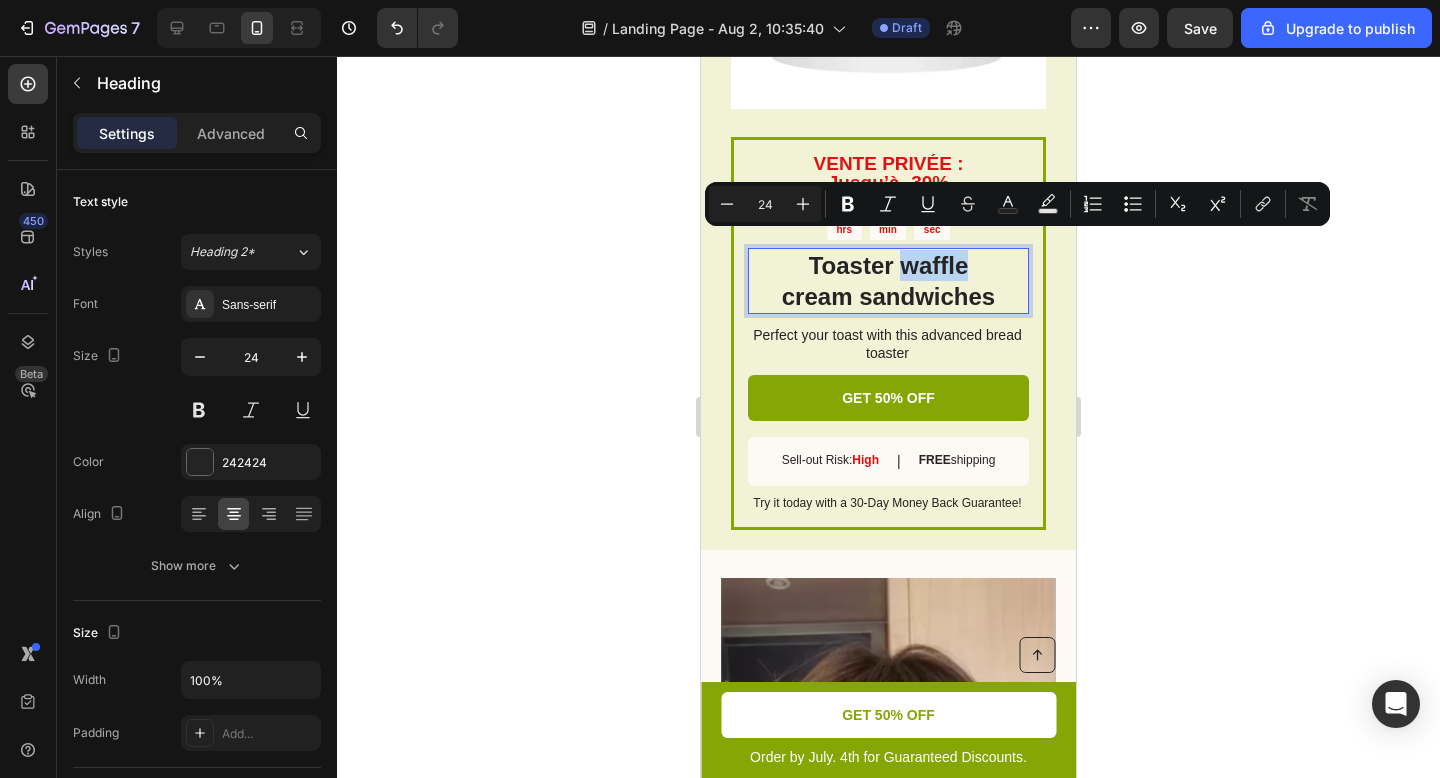 click on "Toaster waffle cream sandwiches" at bounding box center (888, 281) 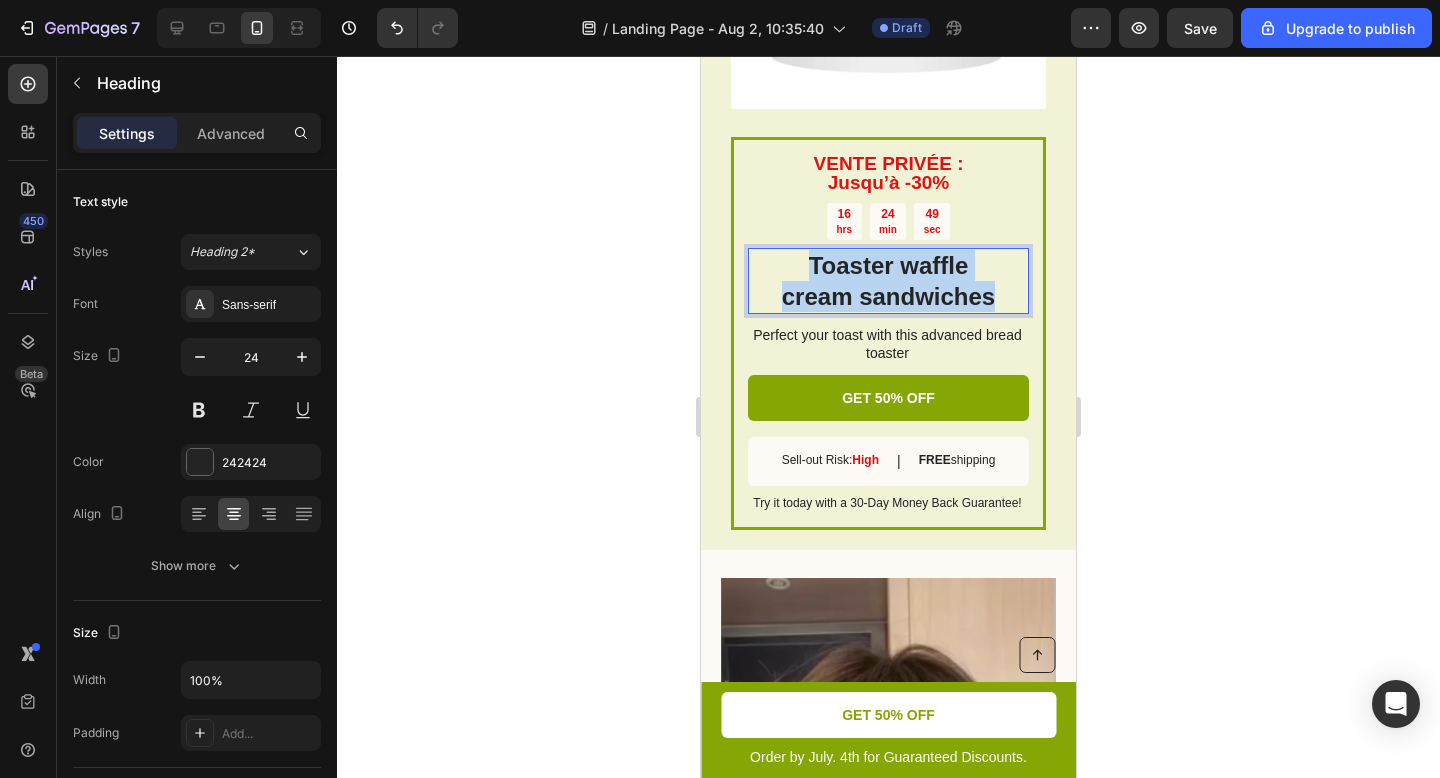 drag, startPoint x: 959, startPoint y: 277, endPoint x: 787, endPoint y: 242, distance: 175.52493 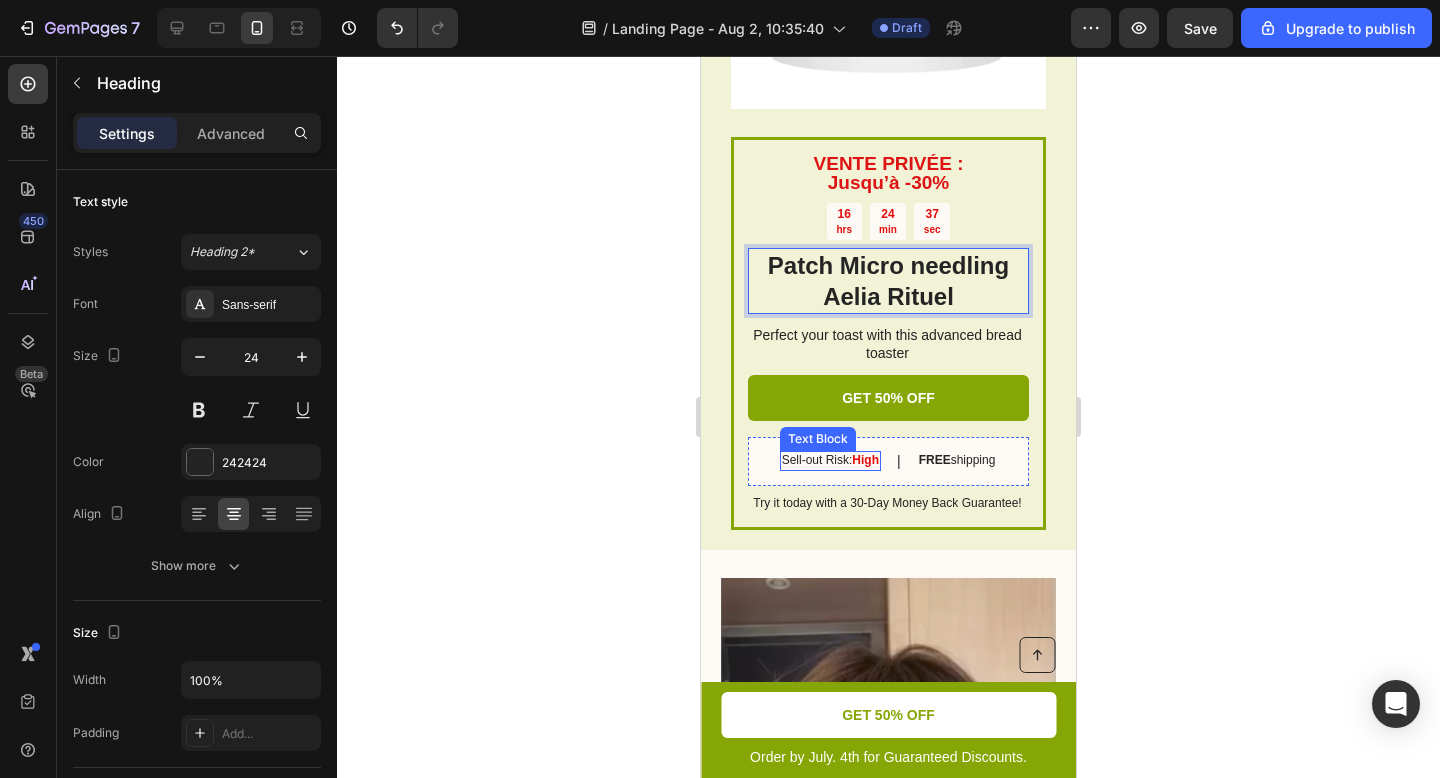 click on "Sell-out Risk:  High" at bounding box center [830, 461] 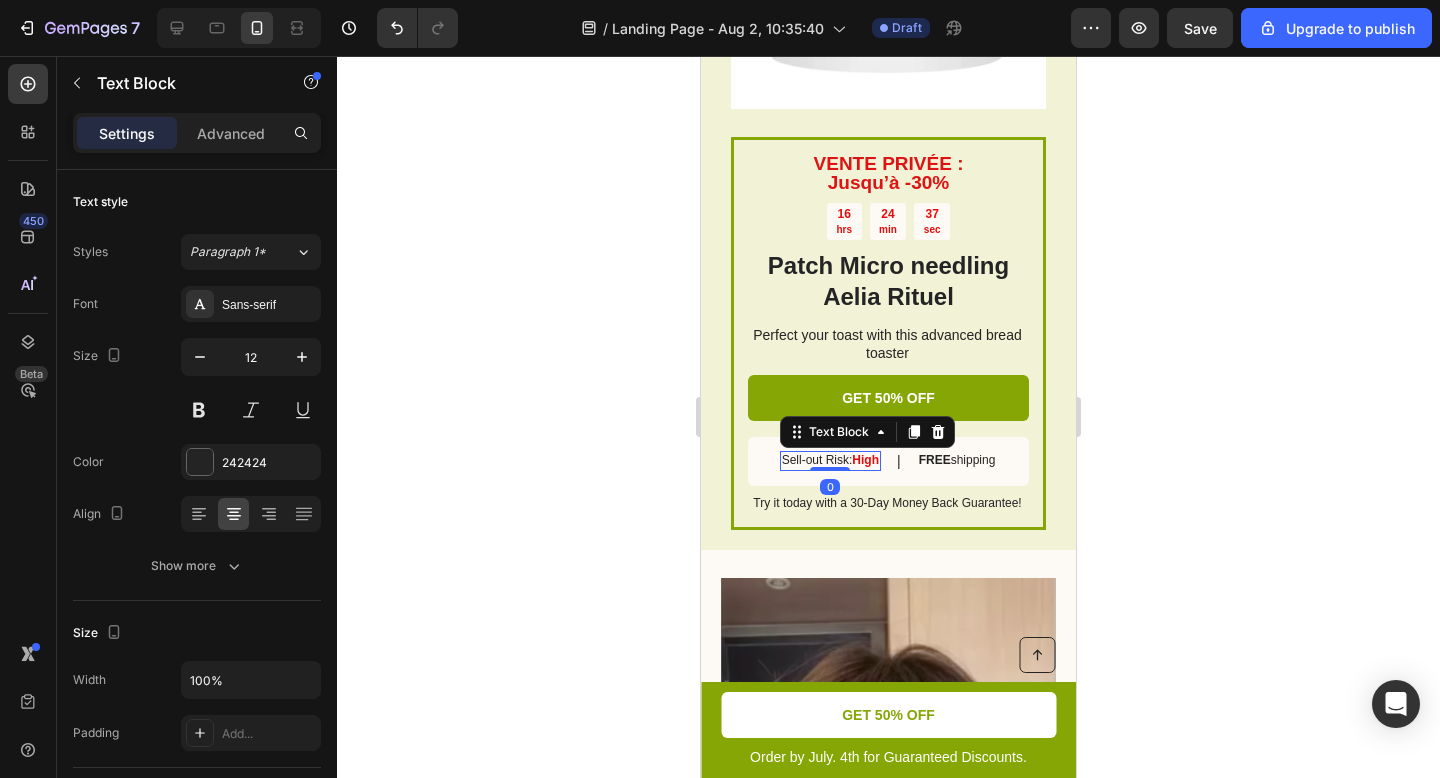 click on "High" at bounding box center (865, 460) 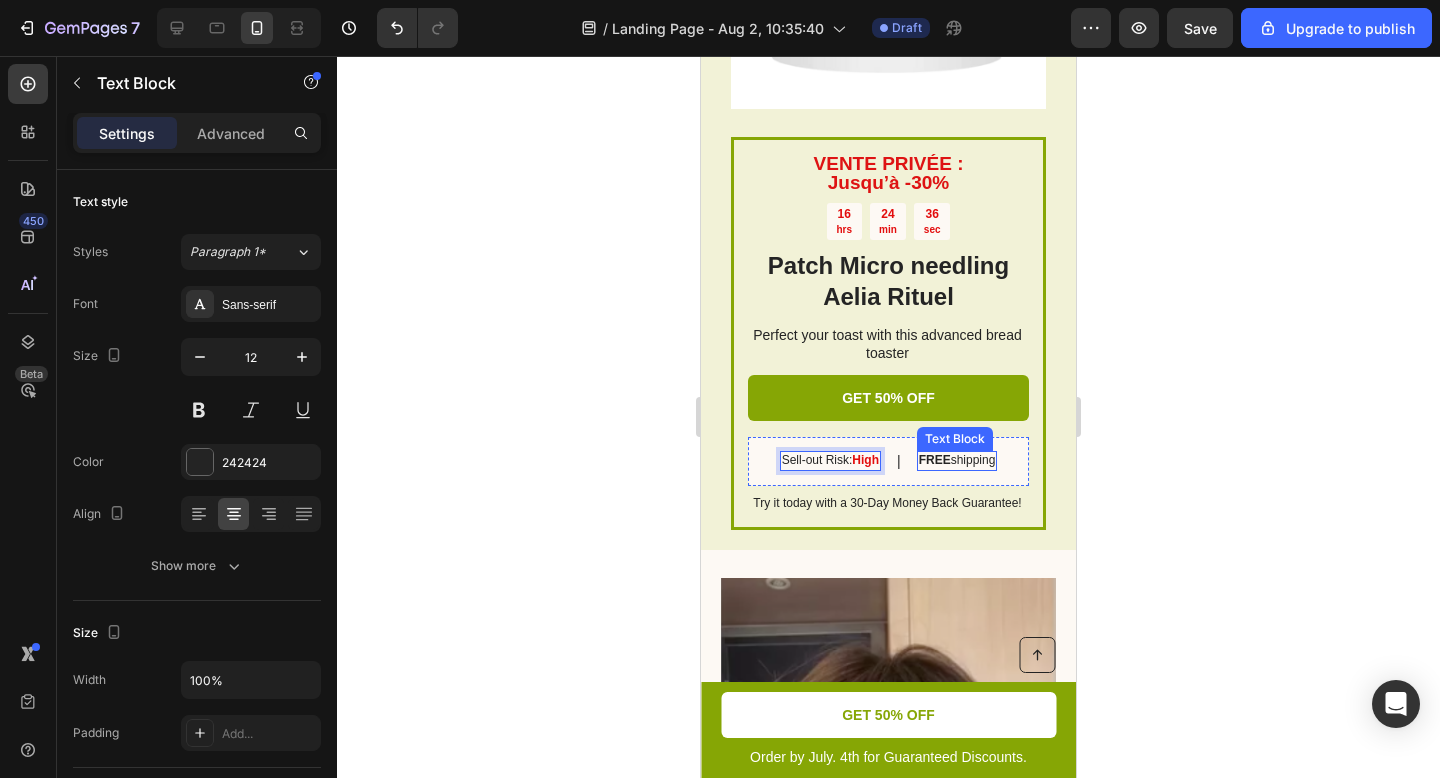 click on "FREE  shipping" at bounding box center [957, 461] 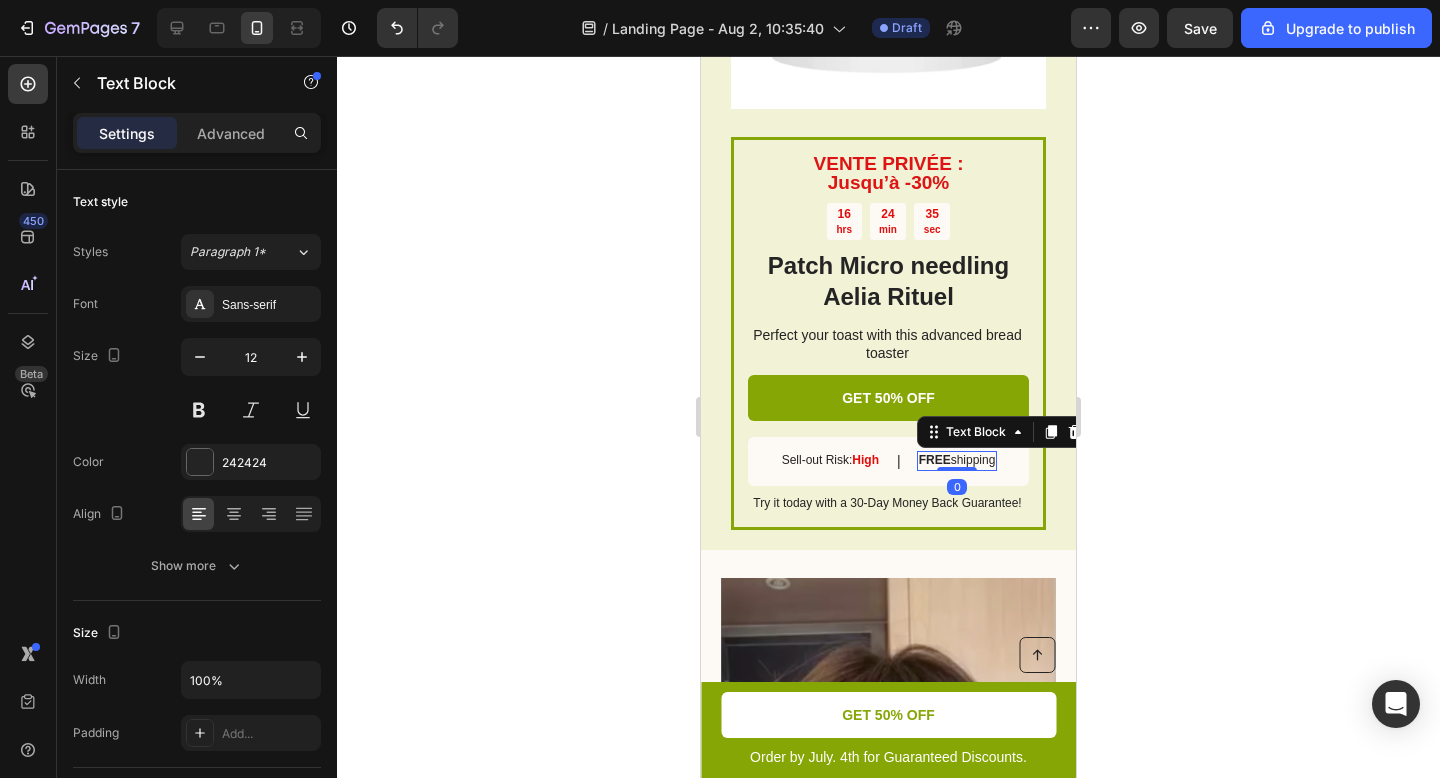 click on "FREE" at bounding box center [935, 460] 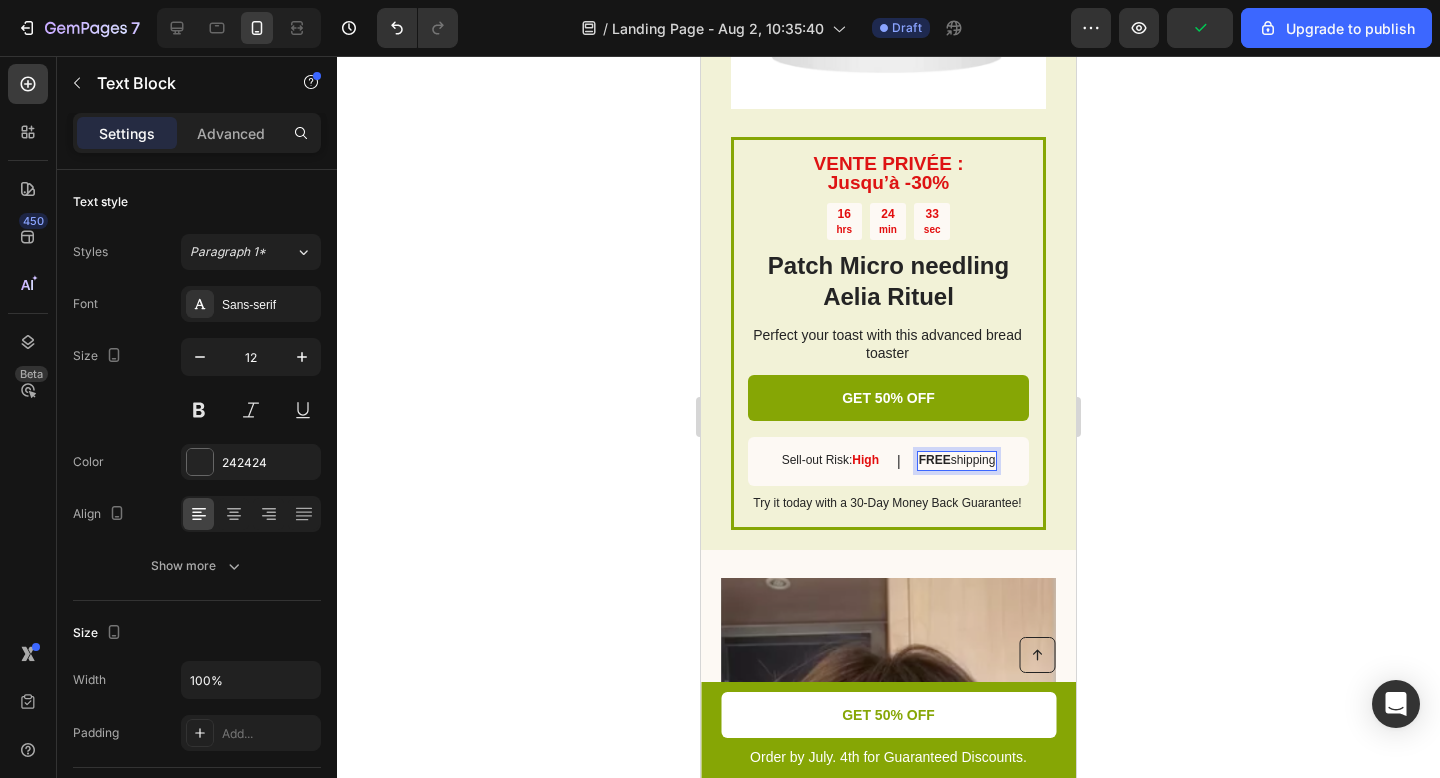 drag, startPoint x: 989, startPoint y: 442, endPoint x: 915, endPoint y: 448, distance: 74.24284 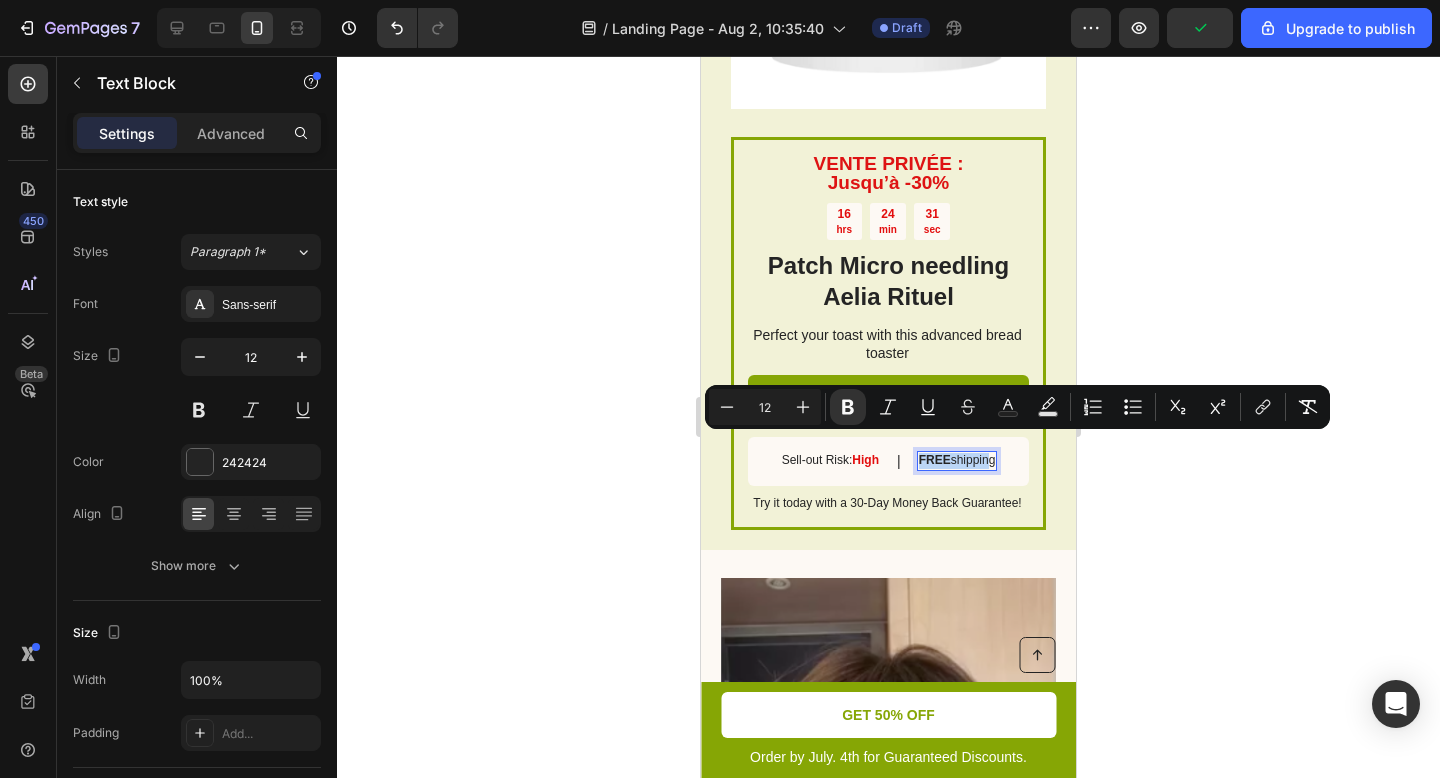 drag, startPoint x: 913, startPoint y: 444, endPoint x: 986, endPoint y: 441, distance: 73.061615 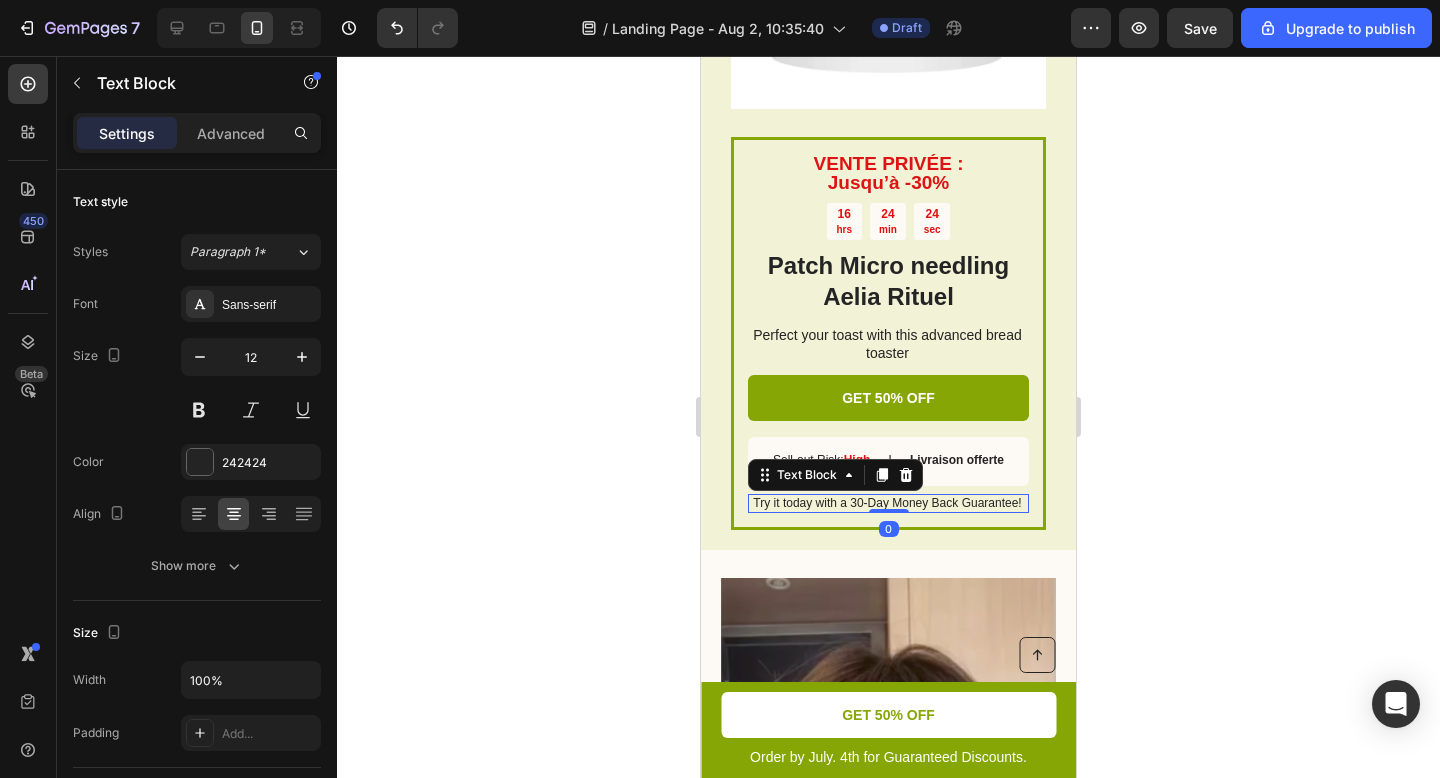 click on "Try it today with a 30-Day Money Back Guarantee!" at bounding box center [887, 504] 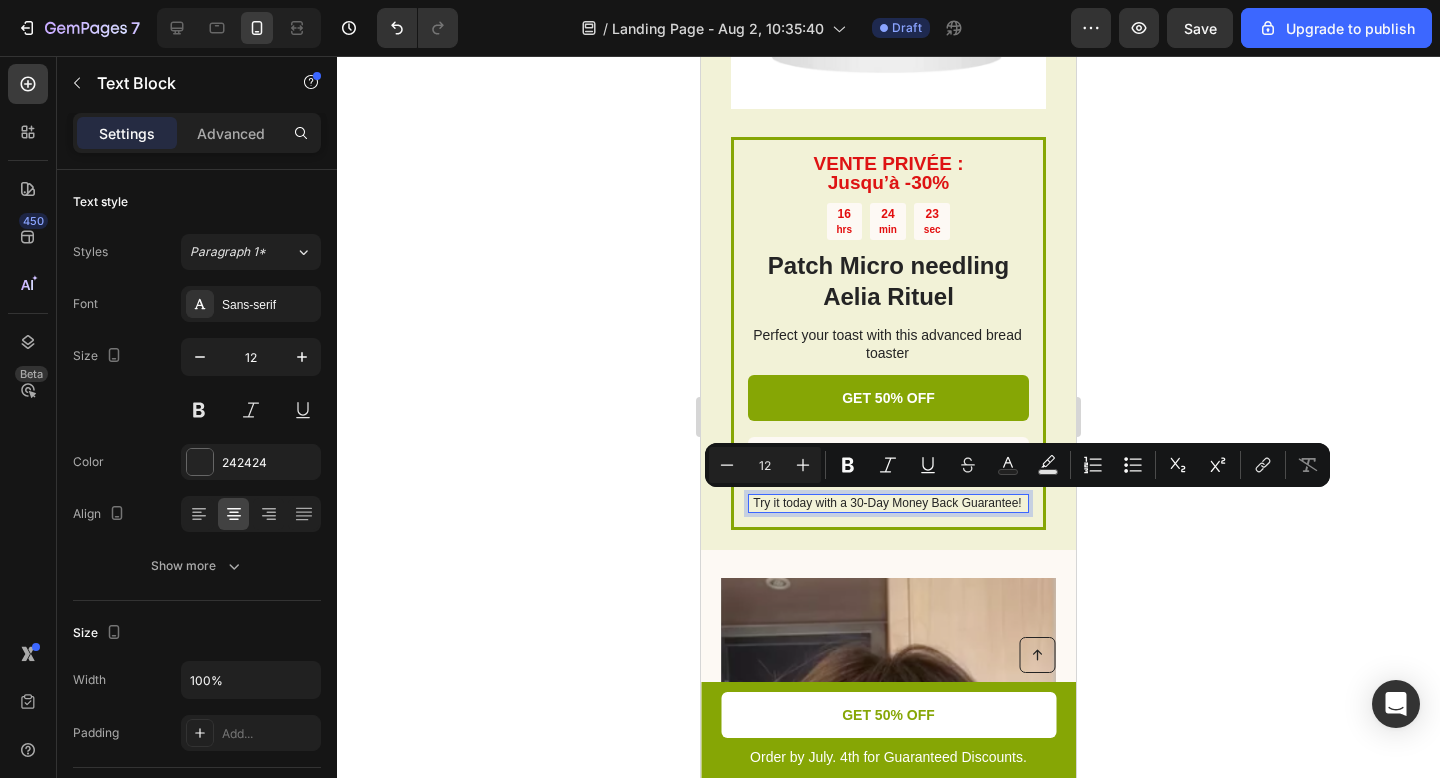click on "Try it today with a 30-Day Money Back Guarantee!" at bounding box center (887, 504) 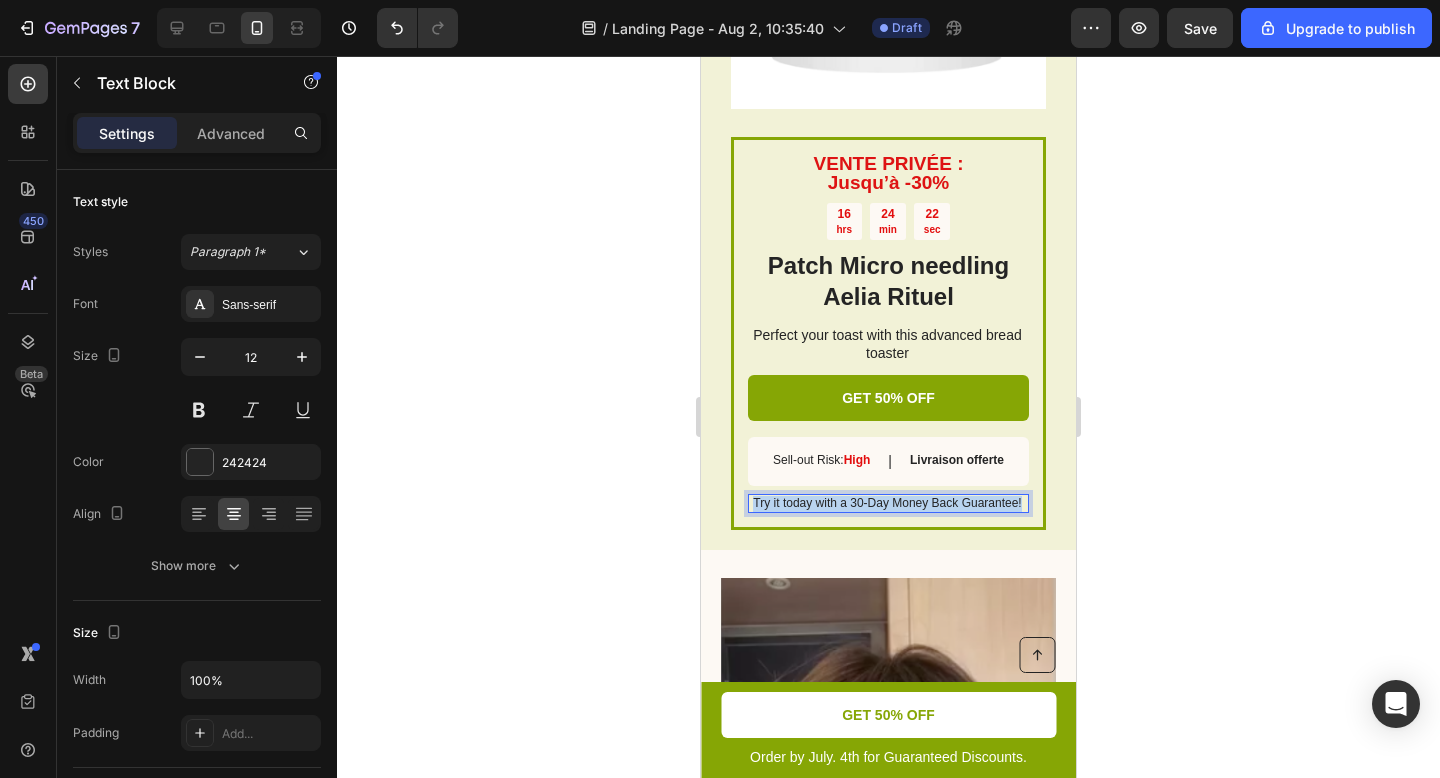 drag, startPoint x: 920, startPoint y: 505, endPoint x: 755, endPoint y: 489, distance: 165.77394 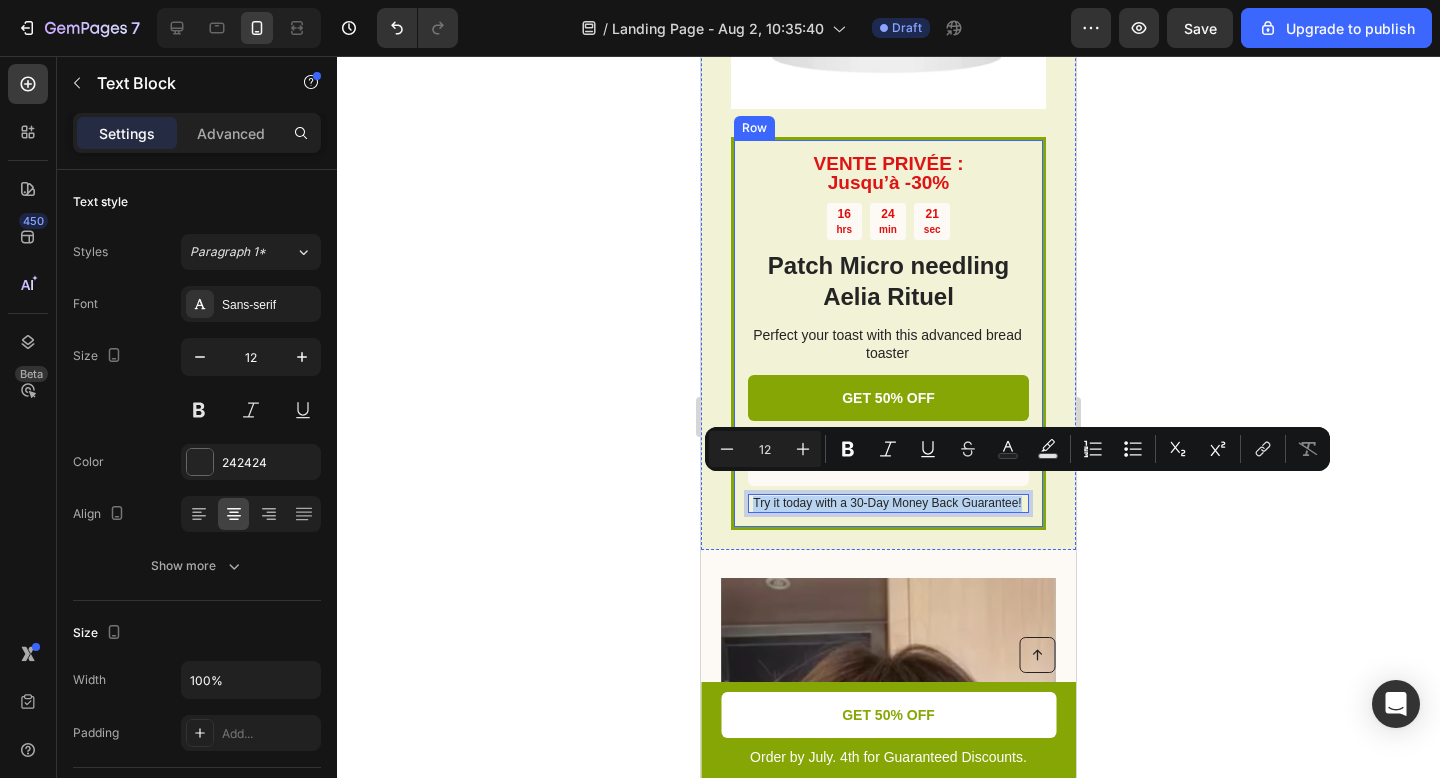 copy on "Try it today with a 30-Day Money Back Guarantee!" 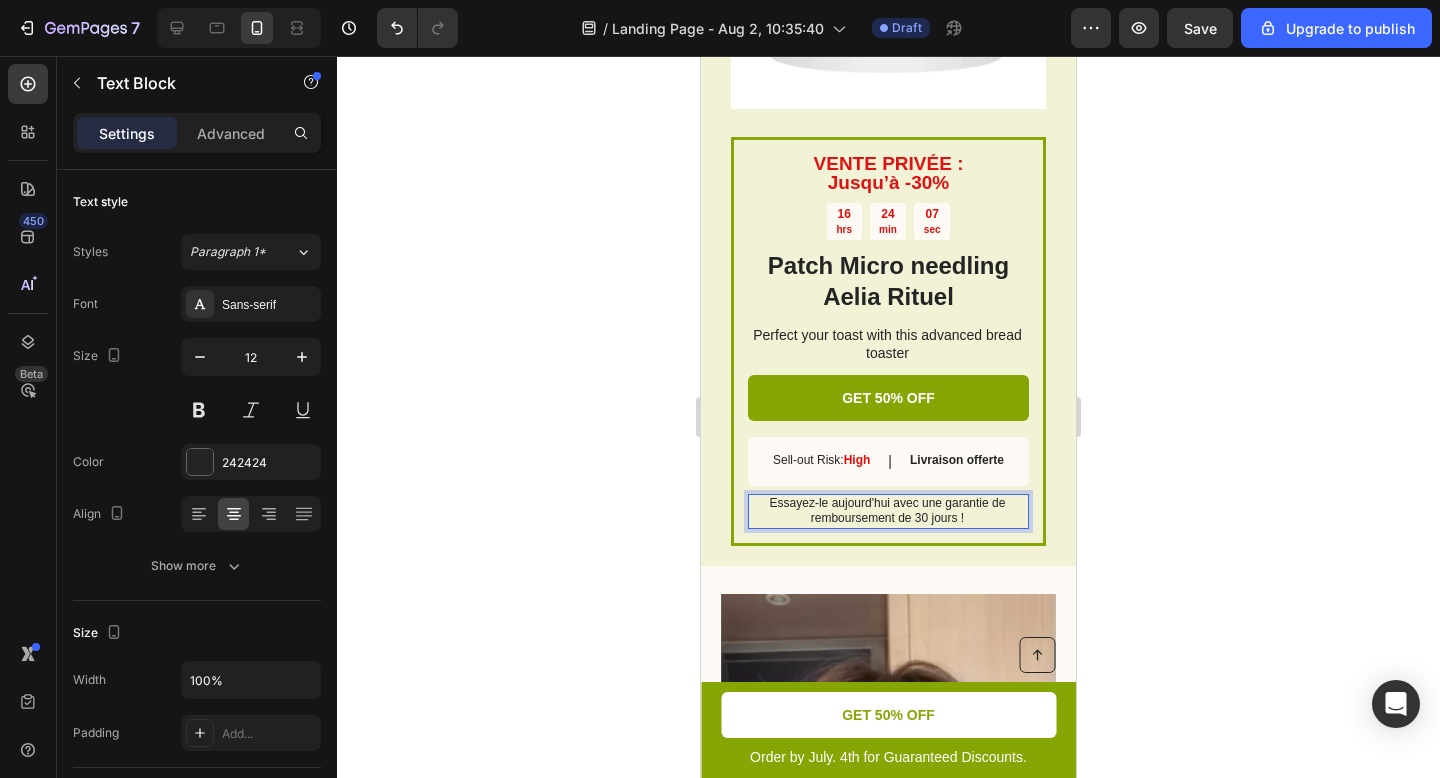 click 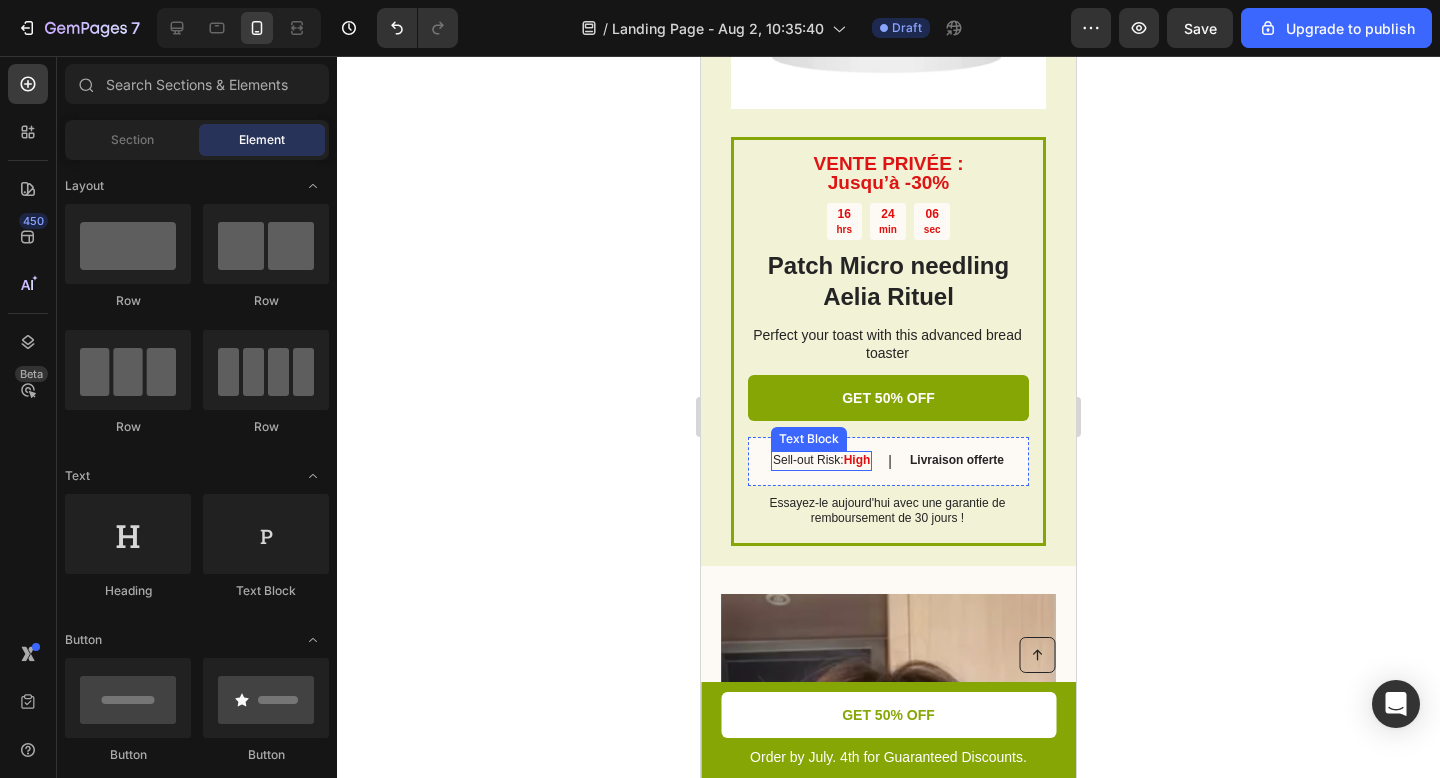 click on "Sell-out Risk:  High" at bounding box center (821, 461) 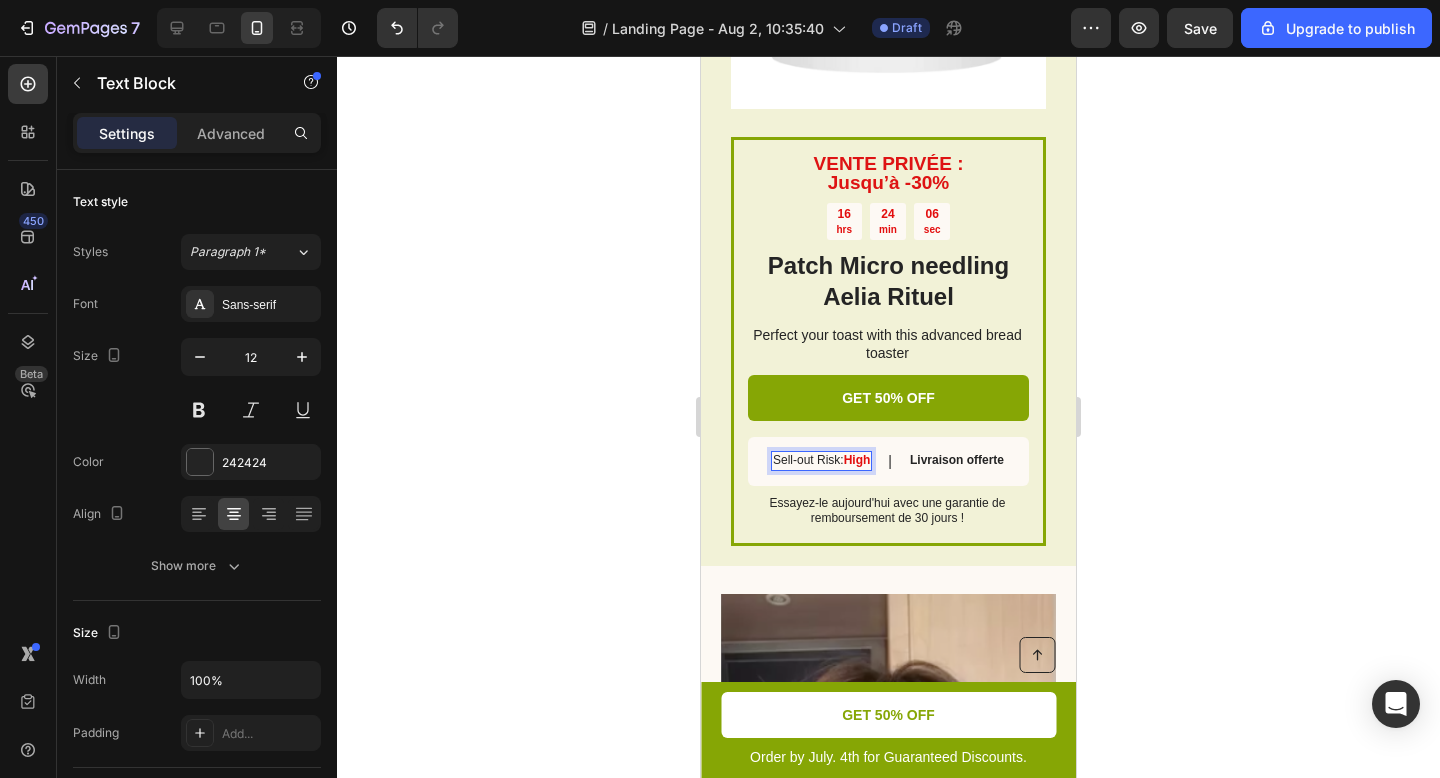 click on "Sell-out Risk:  High" at bounding box center [821, 461] 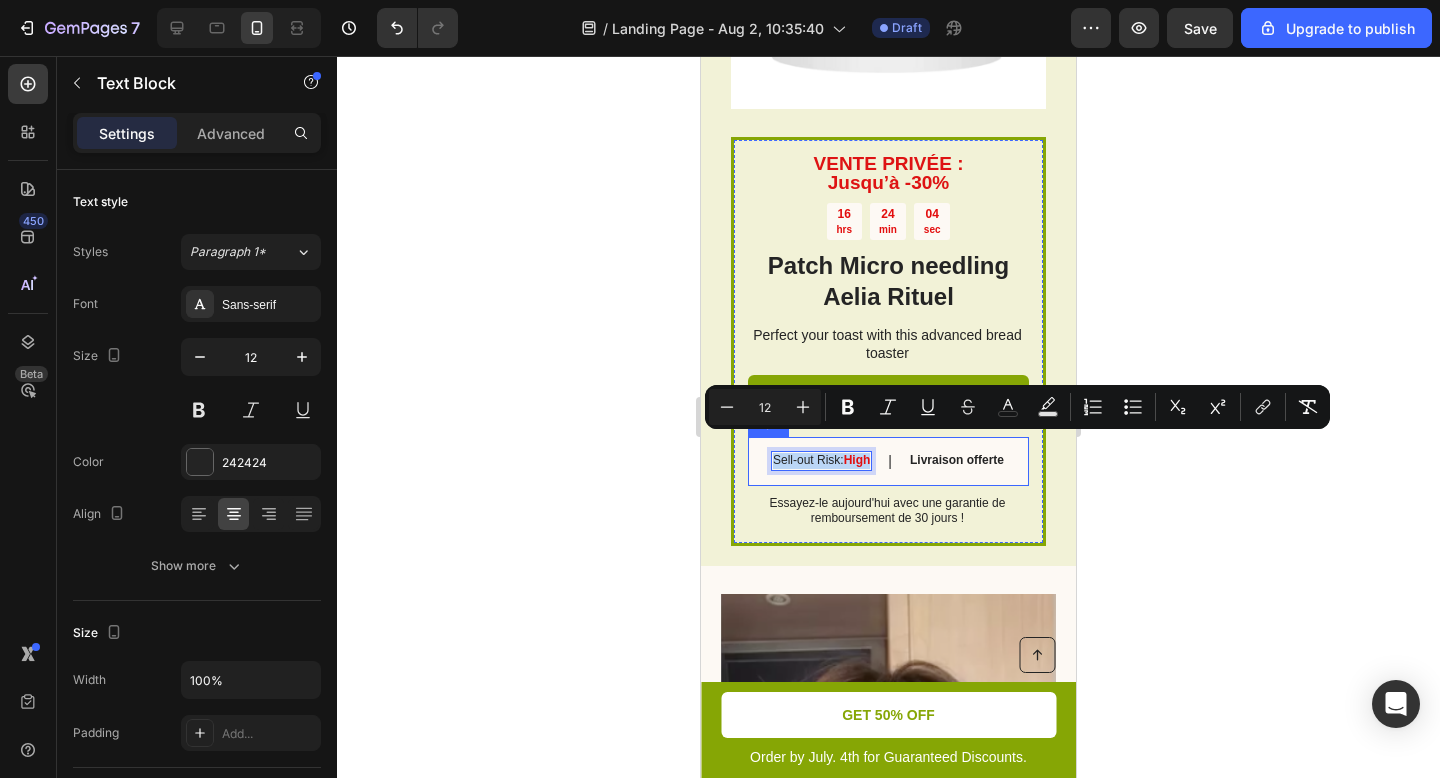 drag, startPoint x: 863, startPoint y: 445, endPoint x: 752, endPoint y: 442, distance: 111.040535 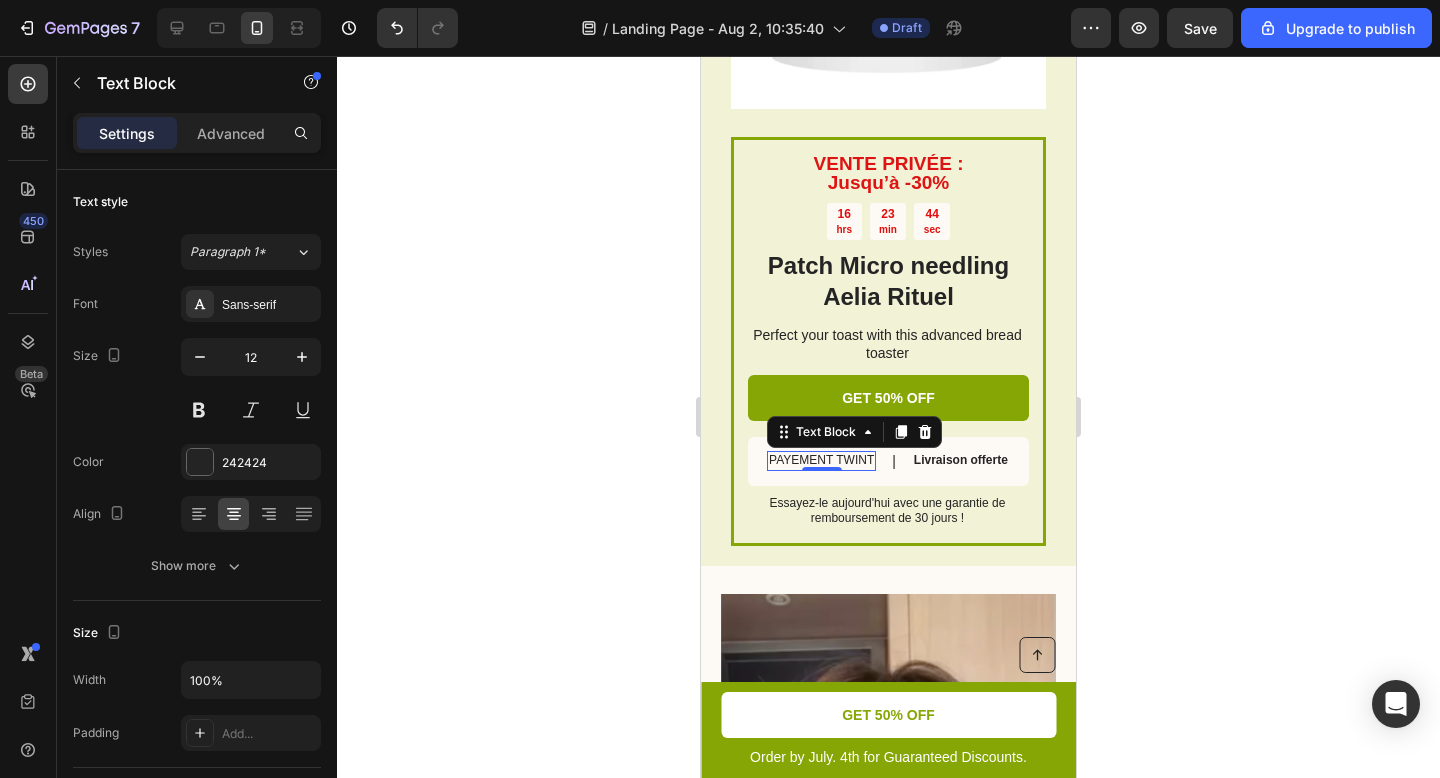 click 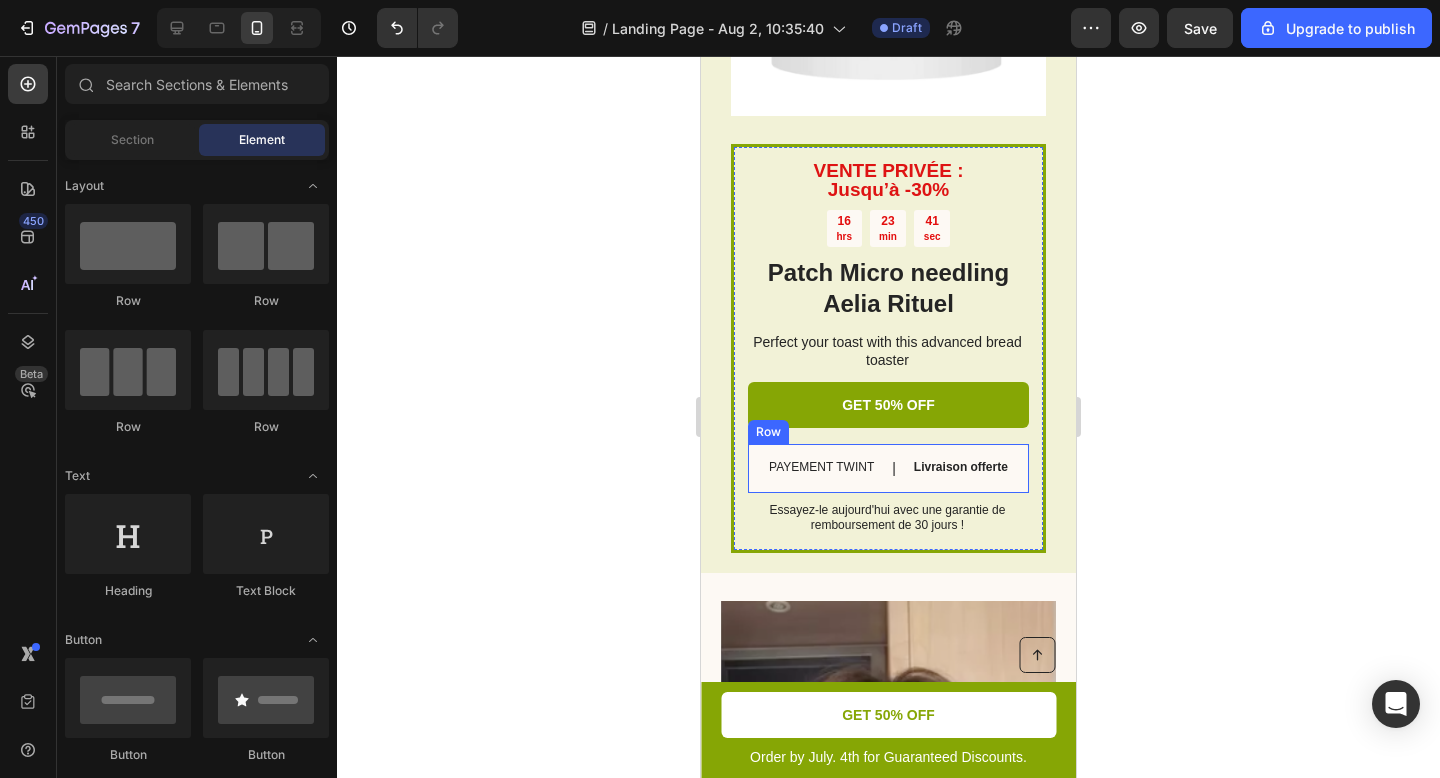 scroll, scrollTop: 2963, scrollLeft: 0, axis: vertical 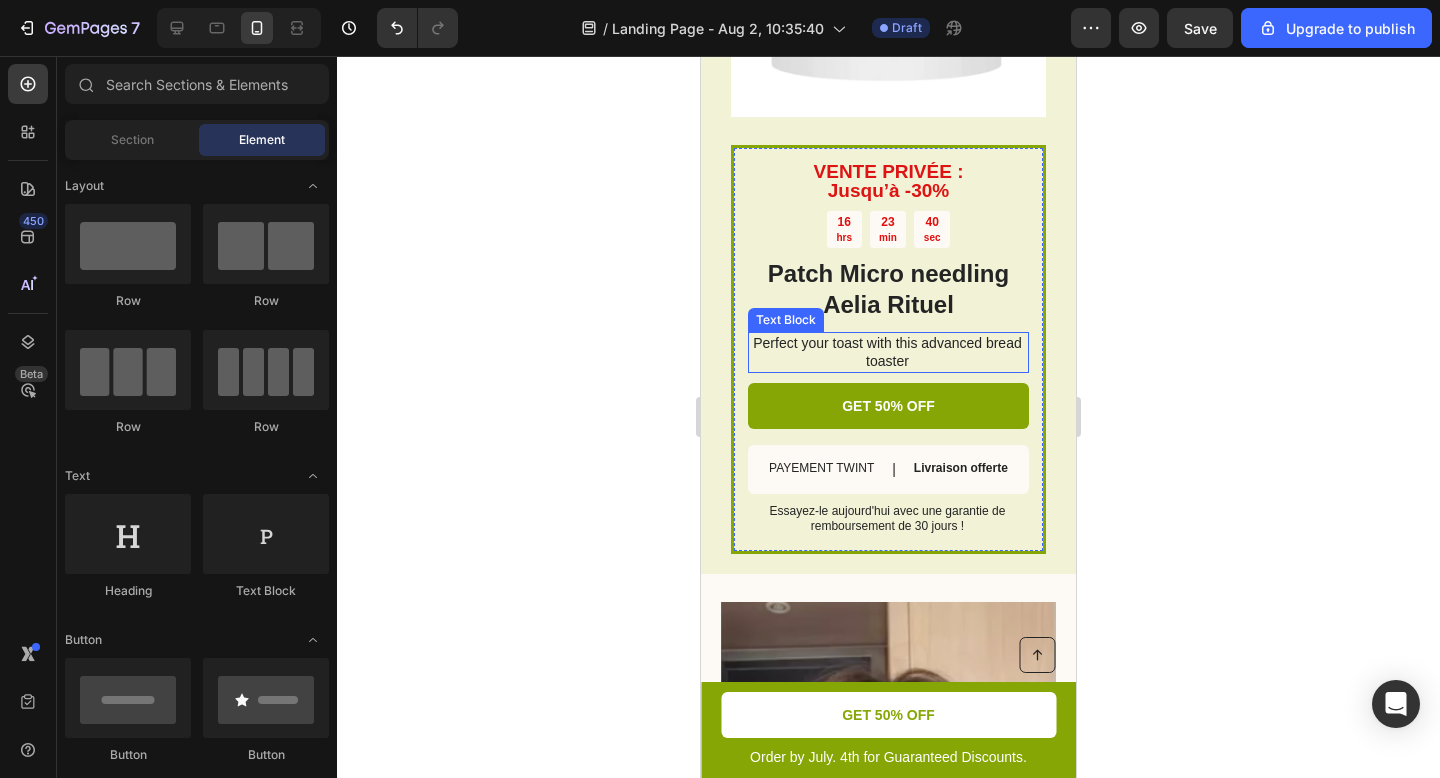 click on "Perfect your toast with this advanced bread toaster" at bounding box center [887, 352] 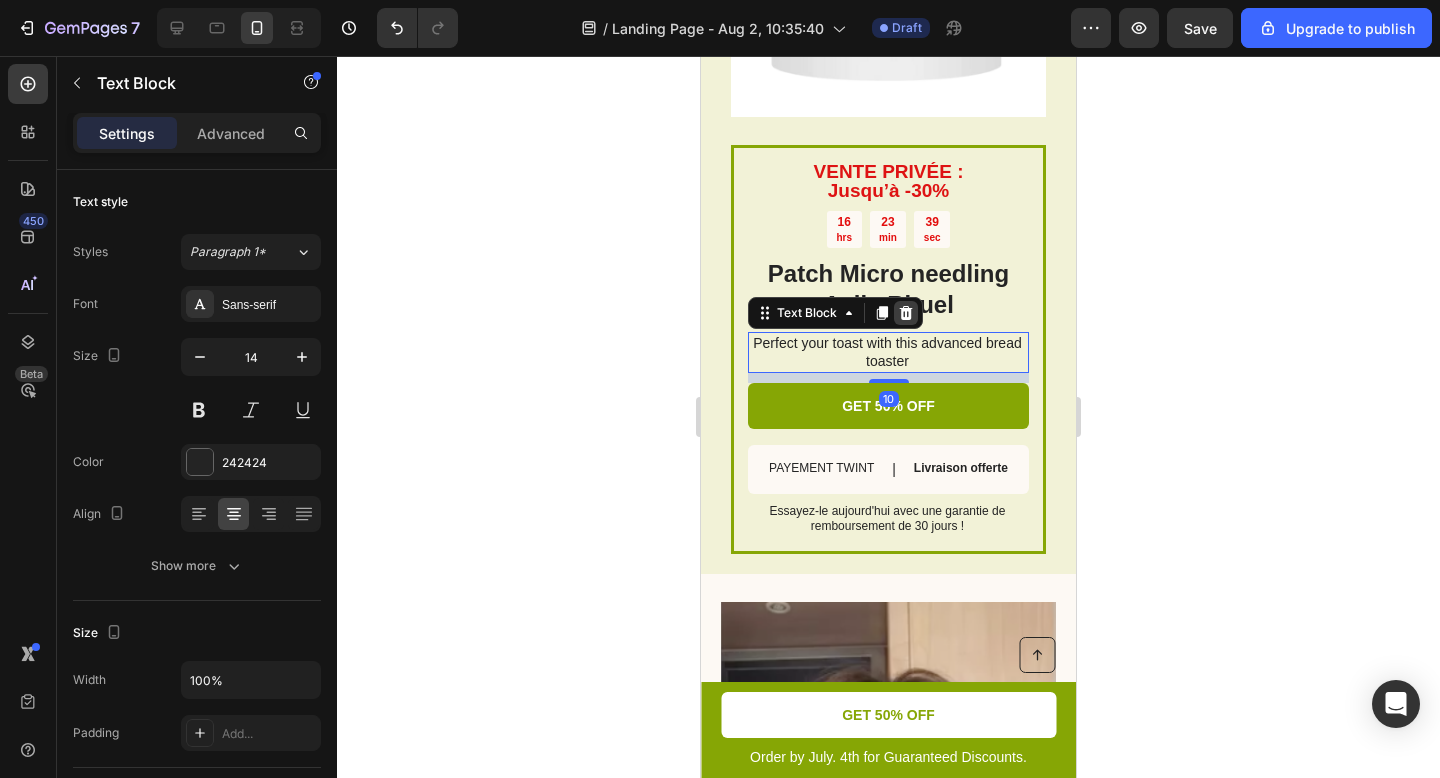 click 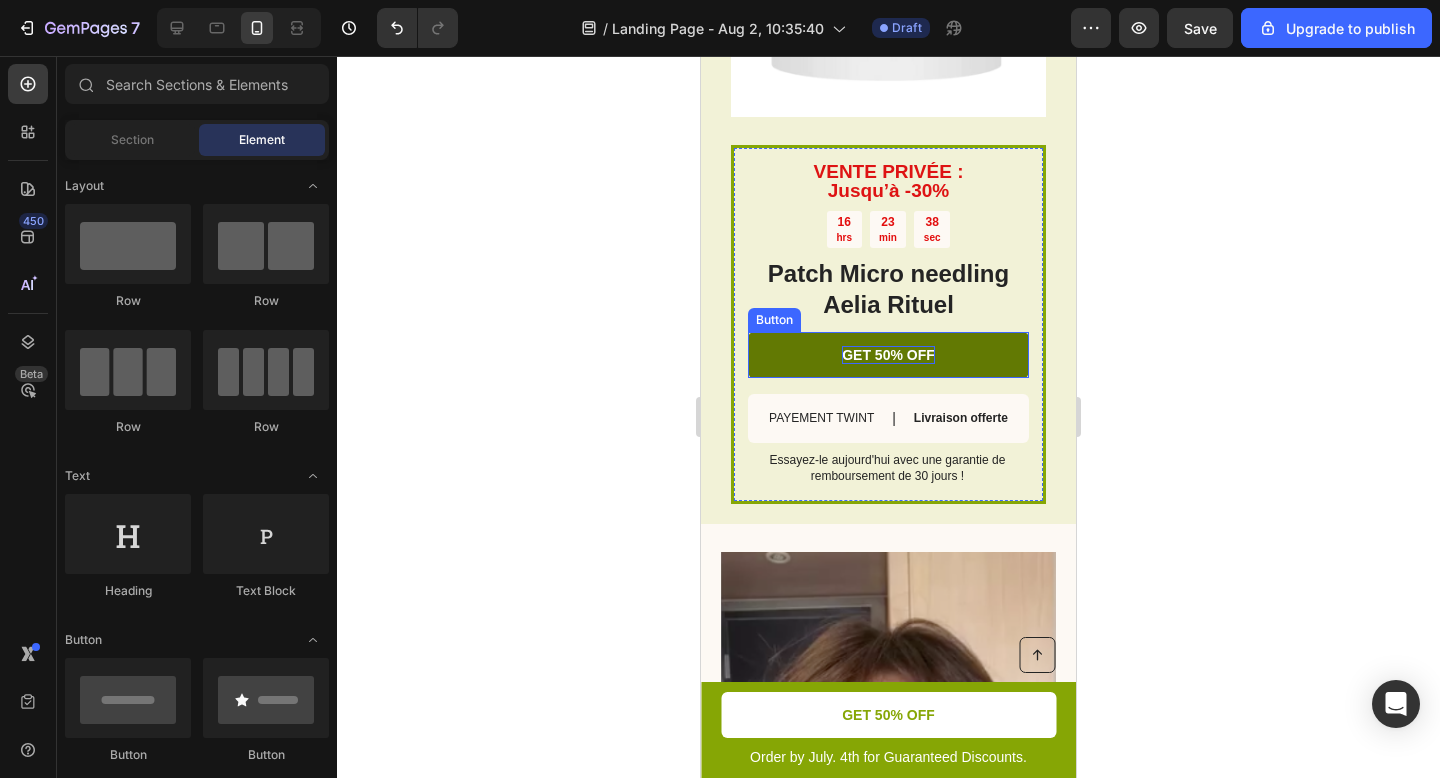 click on "GET 50% OFF" at bounding box center (888, 355) 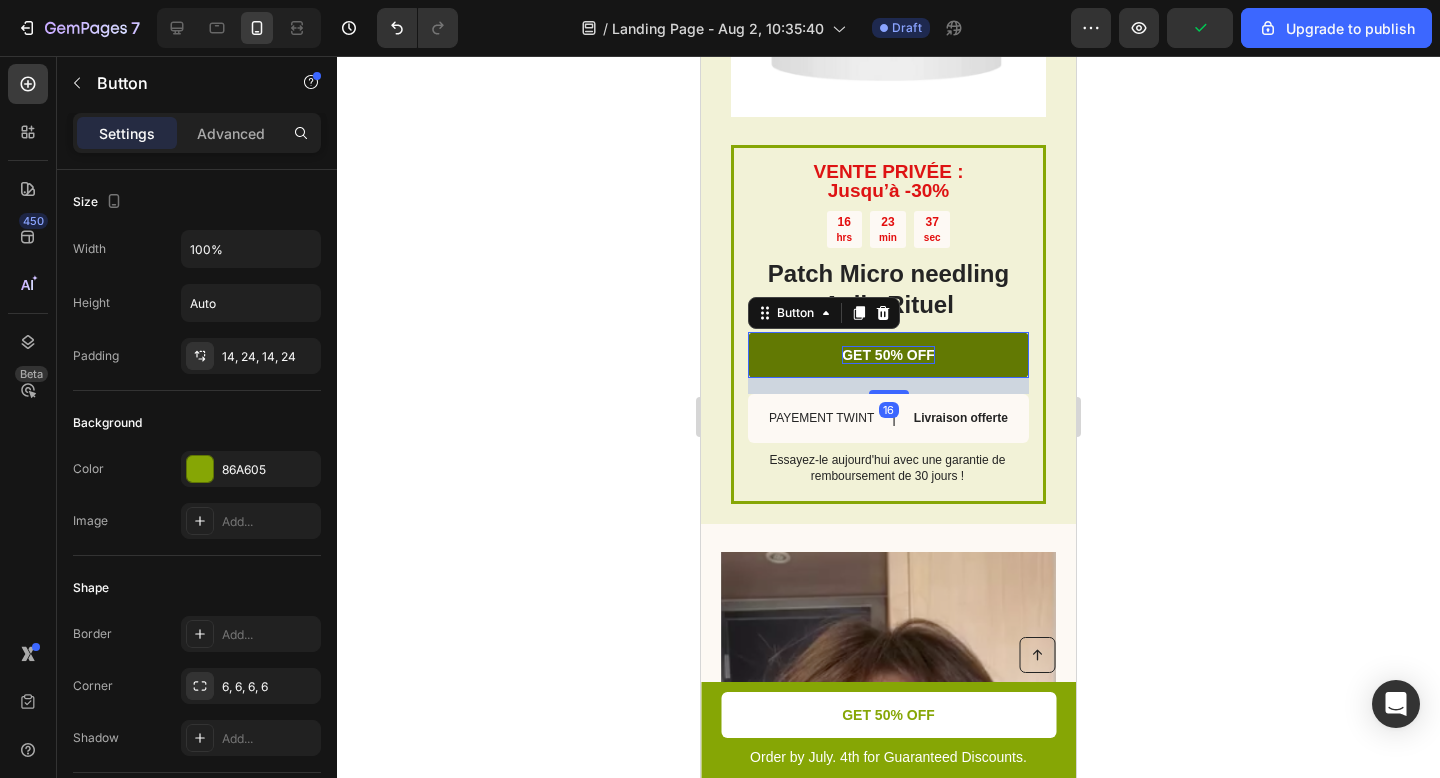 click on "GET 50% OFF" at bounding box center (888, 355) 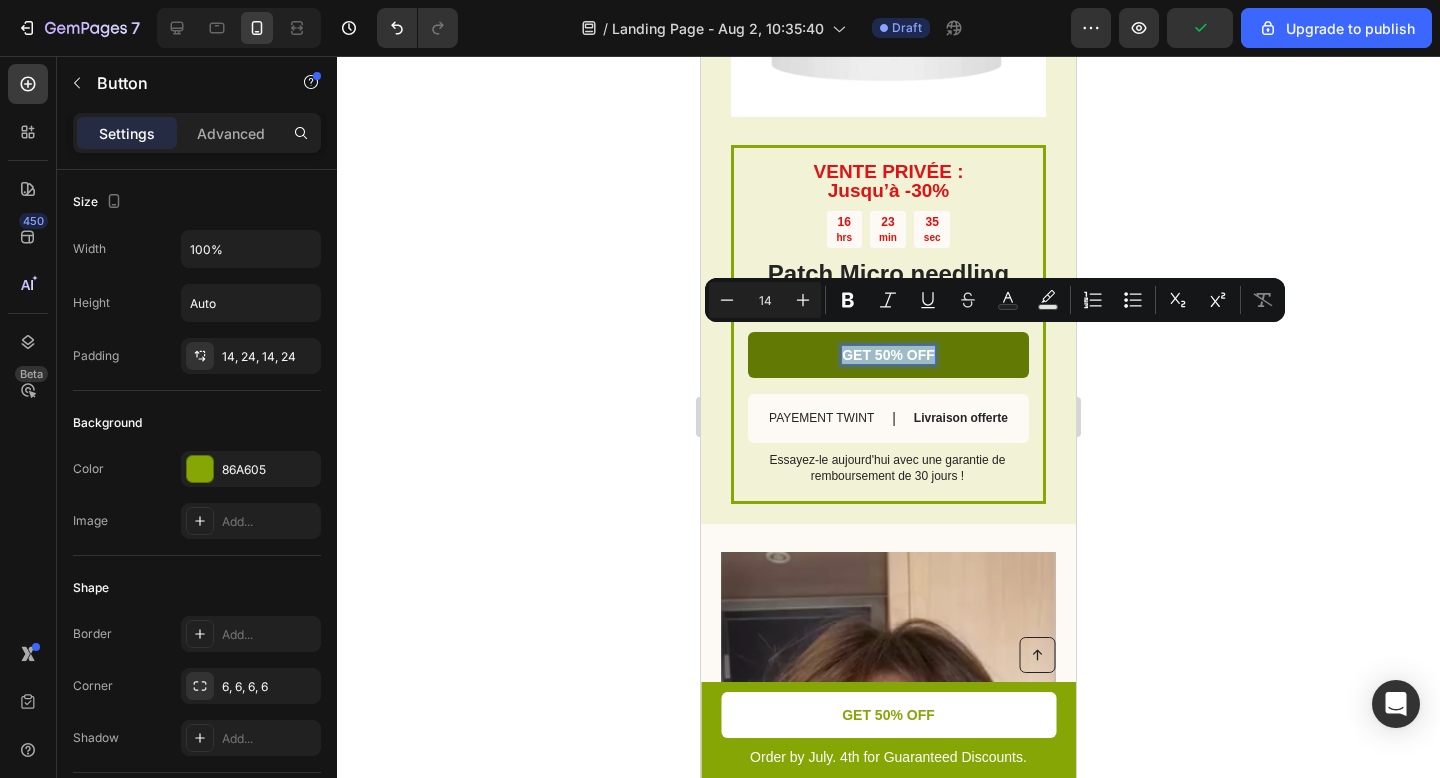 drag, startPoint x: 926, startPoint y: 334, endPoint x: 832, endPoint y: 330, distance: 94.08507 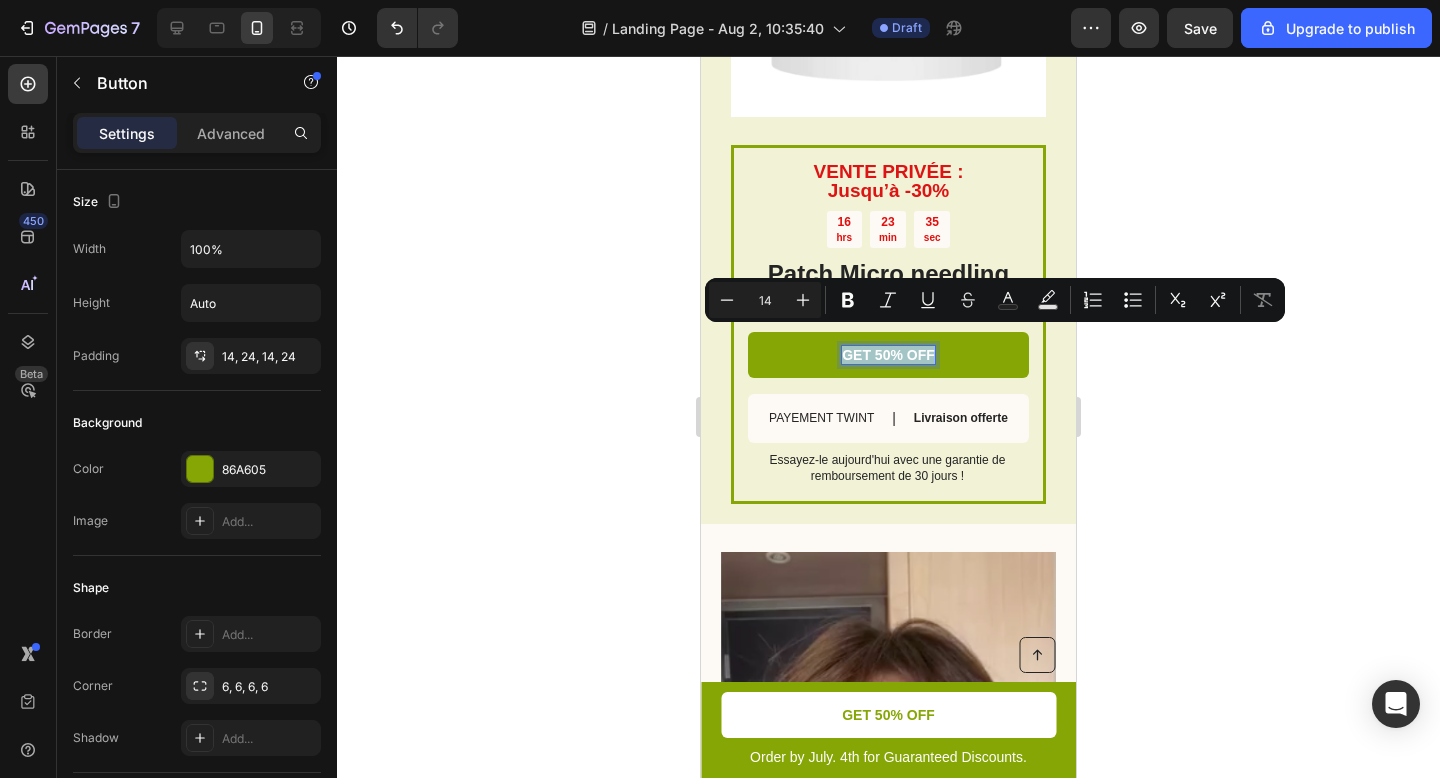 copy on "GET 50% OFF" 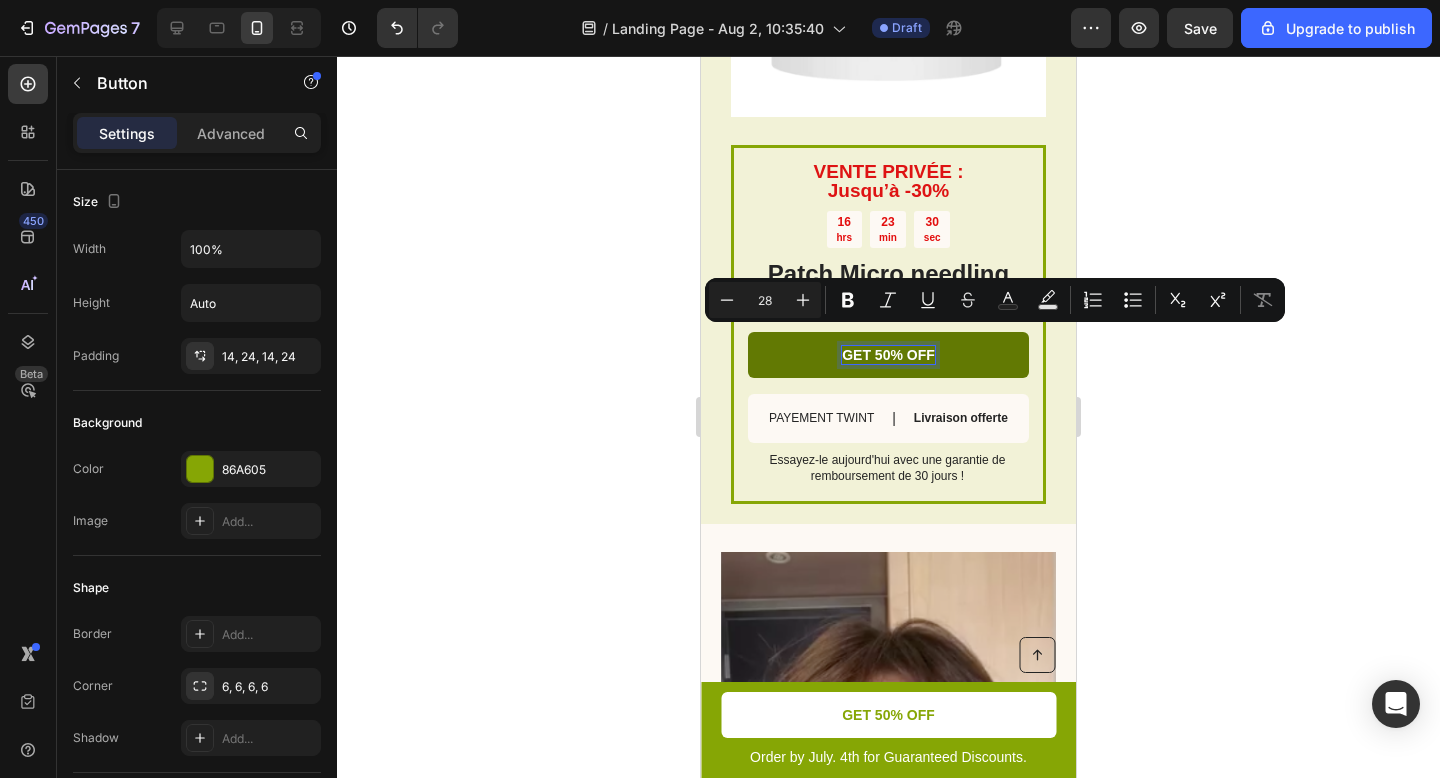 scroll, scrollTop: 2, scrollLeft: 0, axis: vertical 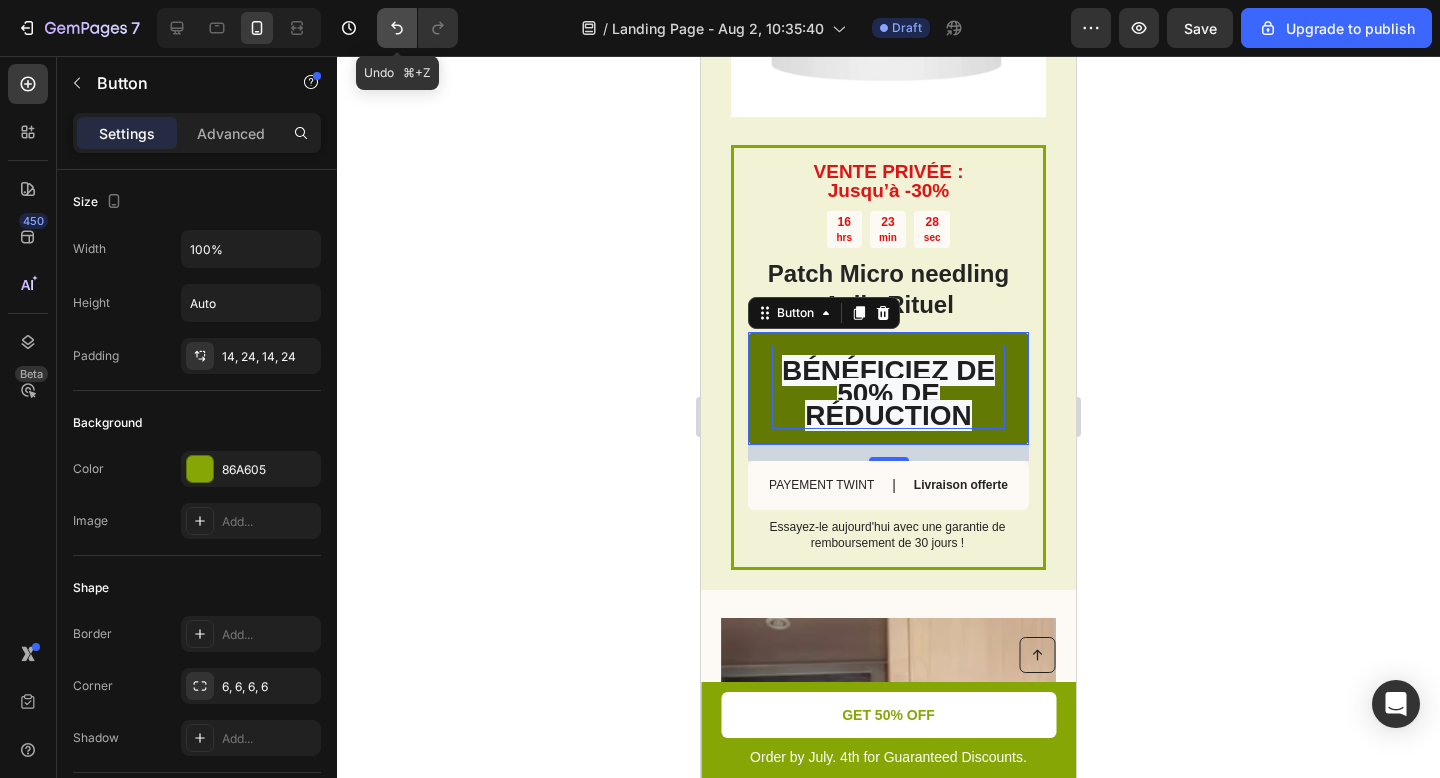 click 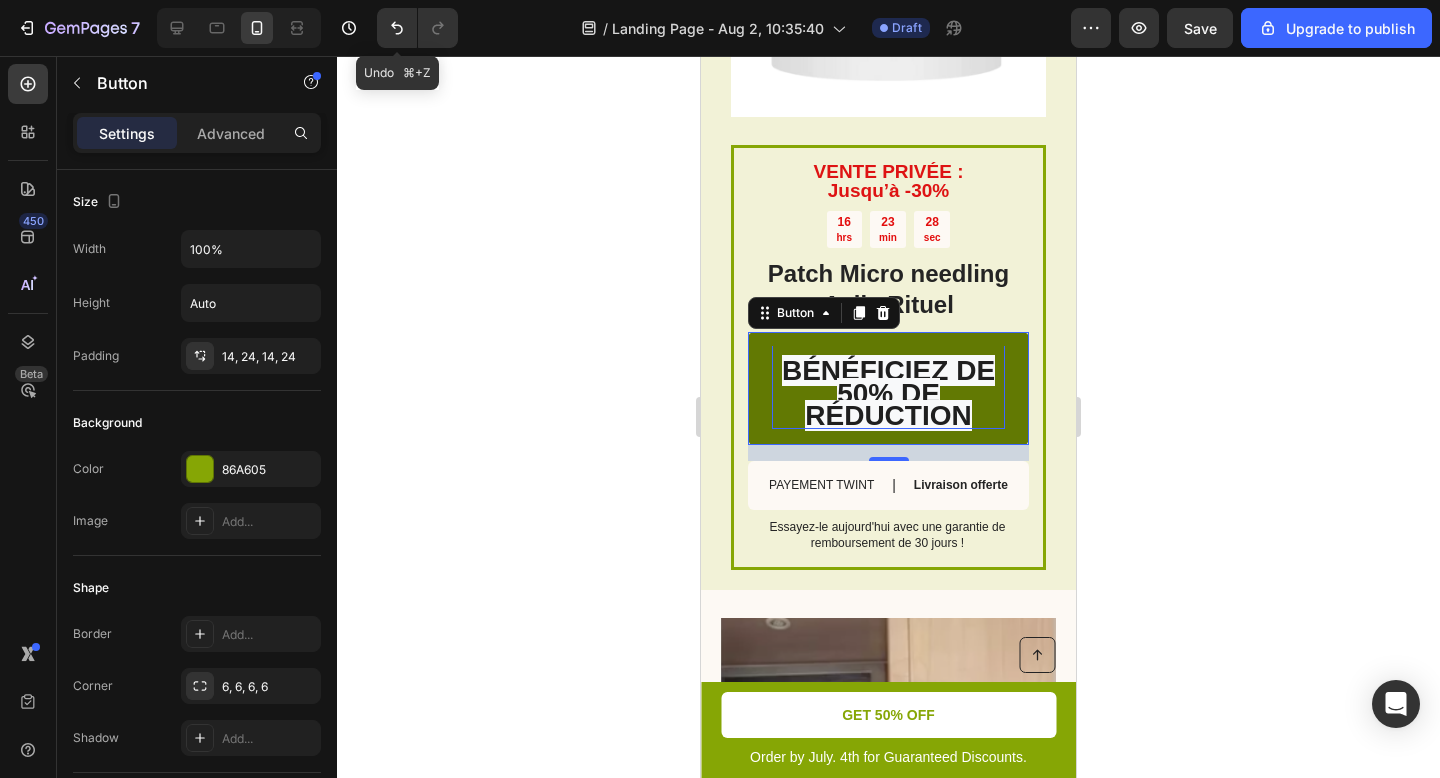 scroll, scrollTop: 0, scrollLeft: 0, axis: both 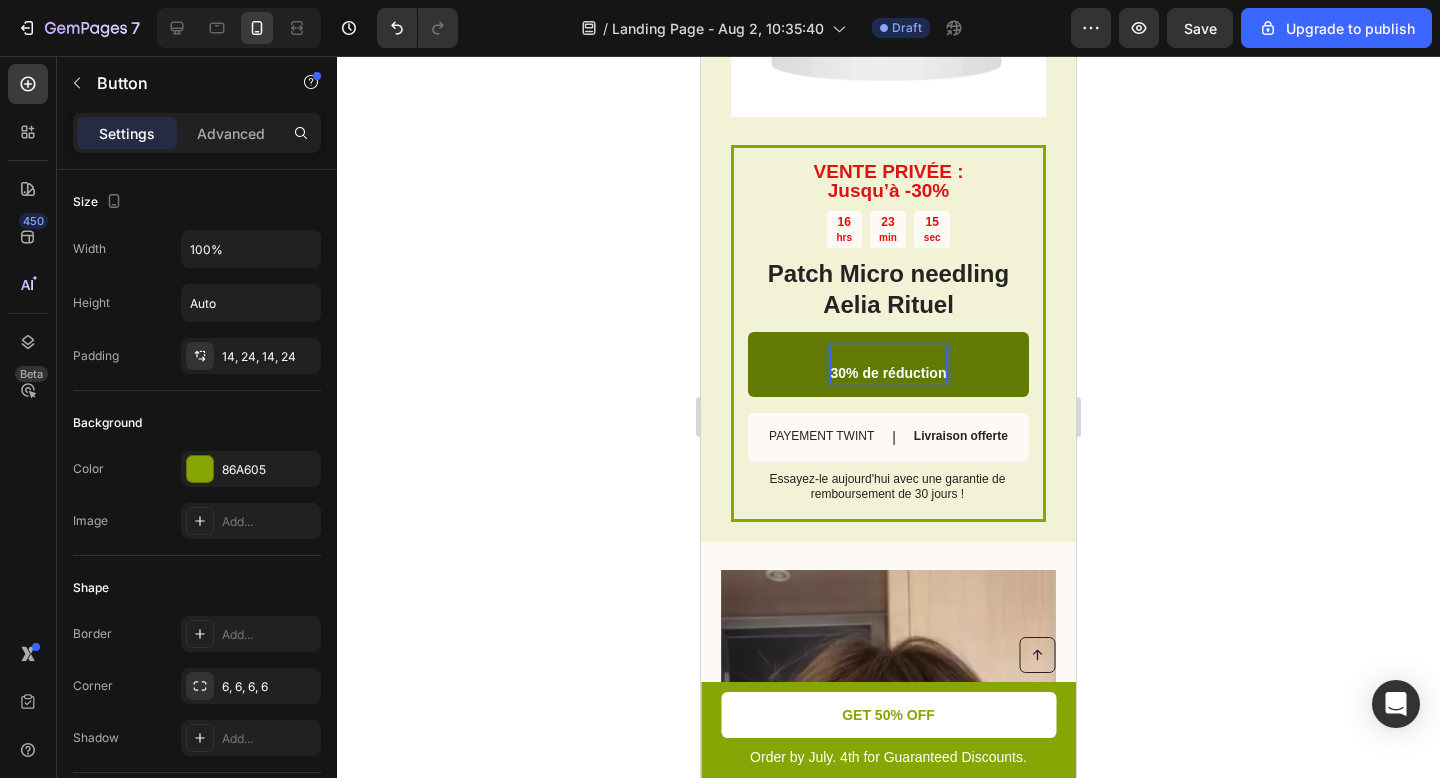 drag, startPoint x: 854, startPoint y: 332, endPoint x: 863, endPoint y: 349, distance: 19.235384 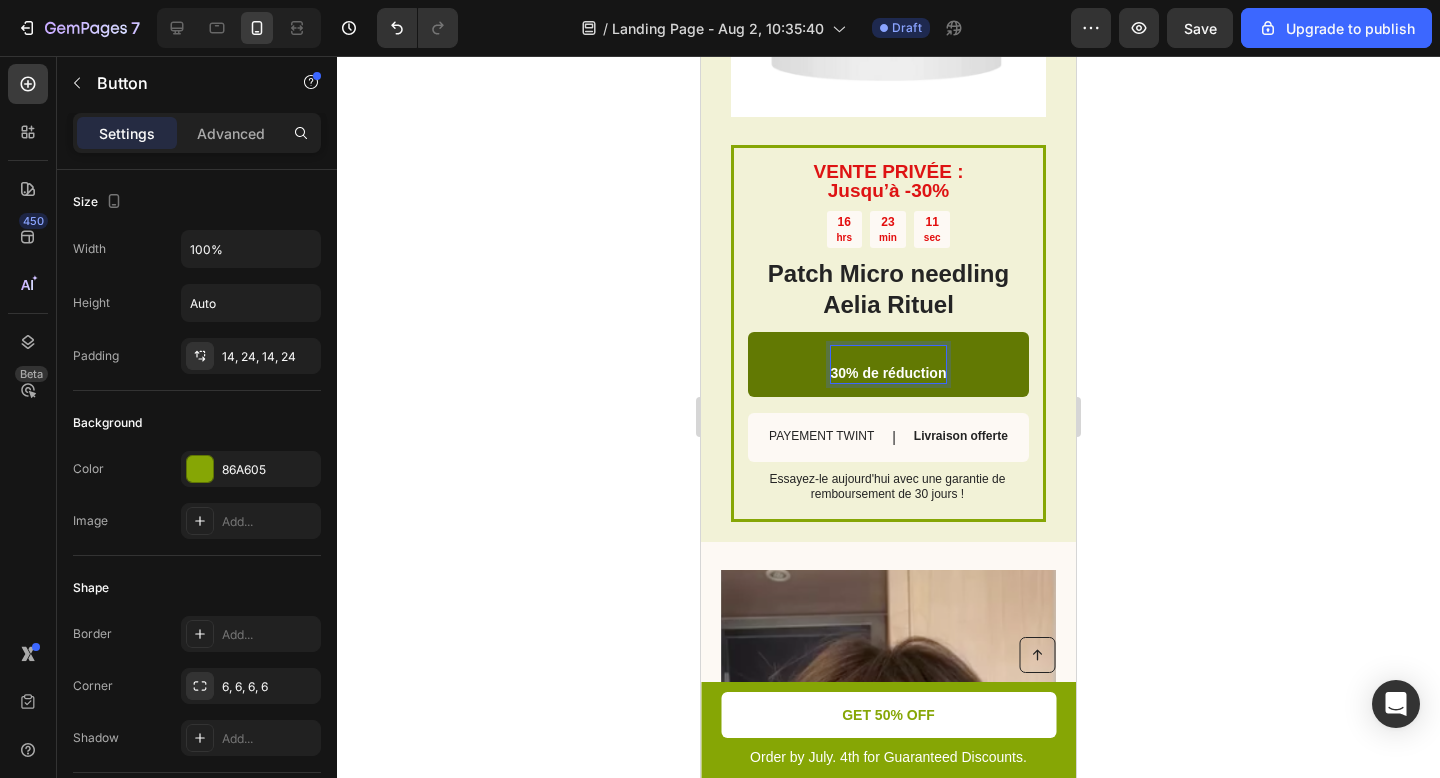 click on "⁠⁠⁠⁠⁠⁠⁠ 30% de réduction" at bounding box center [889, 364] 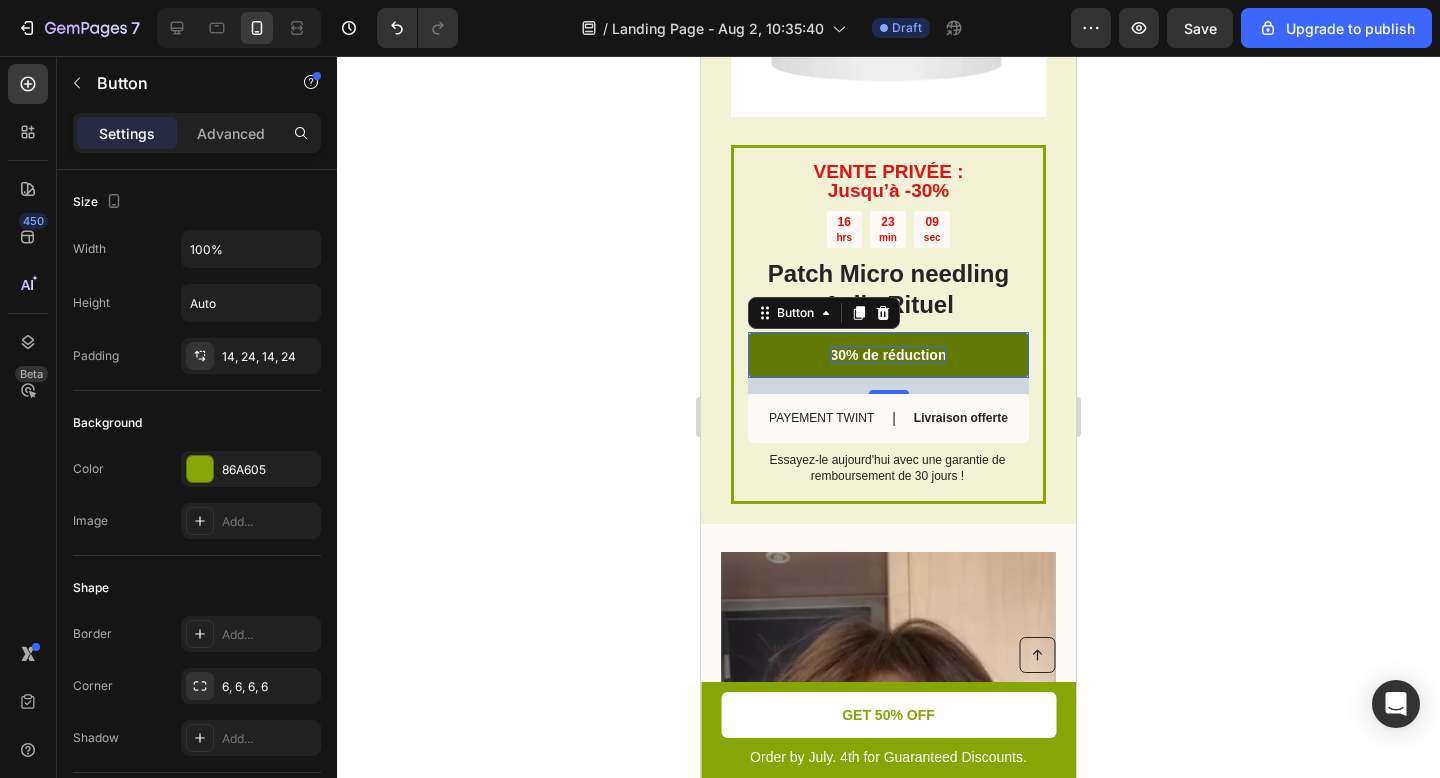 click 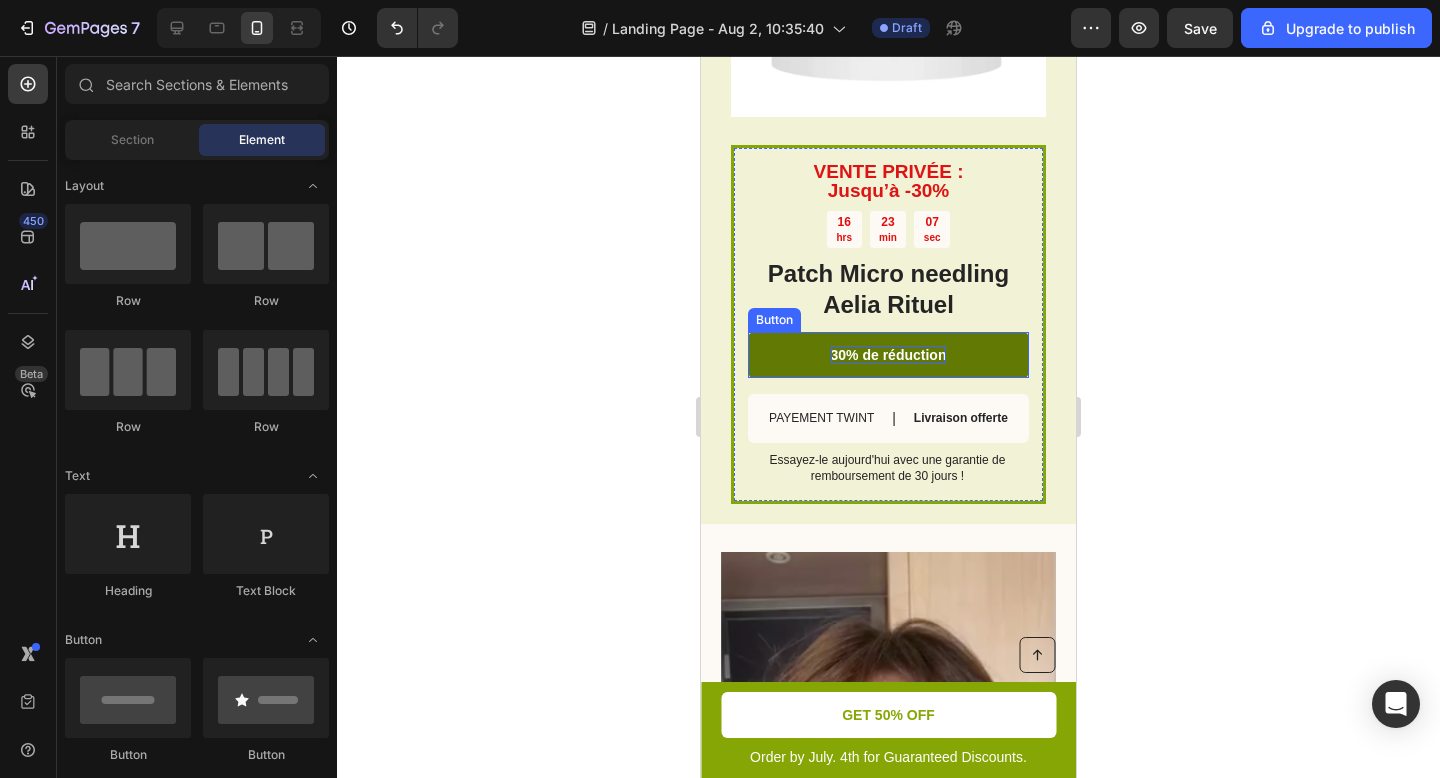 click on "30% de réduction" at bounding box center (889, 355) 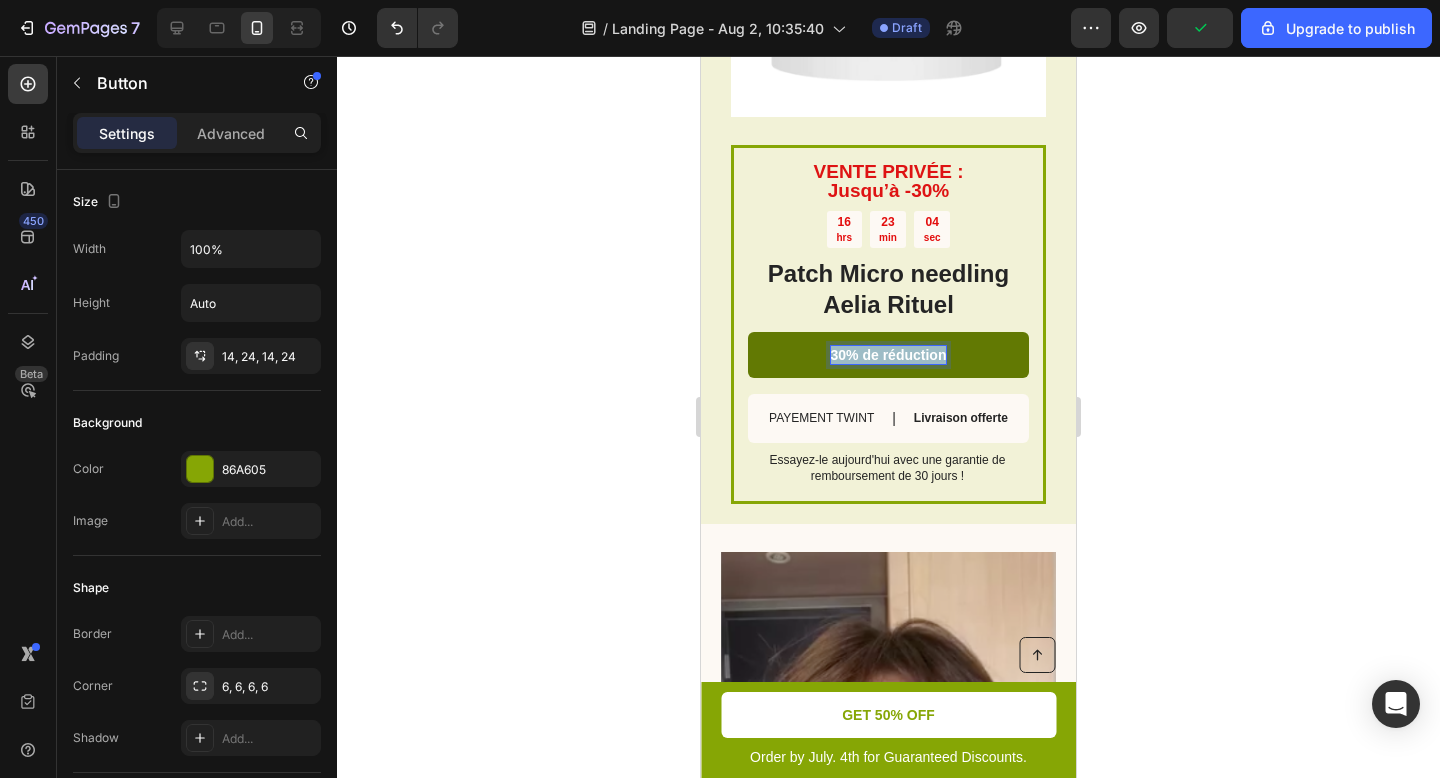 drag, startPoint x: 938, startPoint y: 341, endPoint x: 814, endPoint y: 334, distance: 124.197426 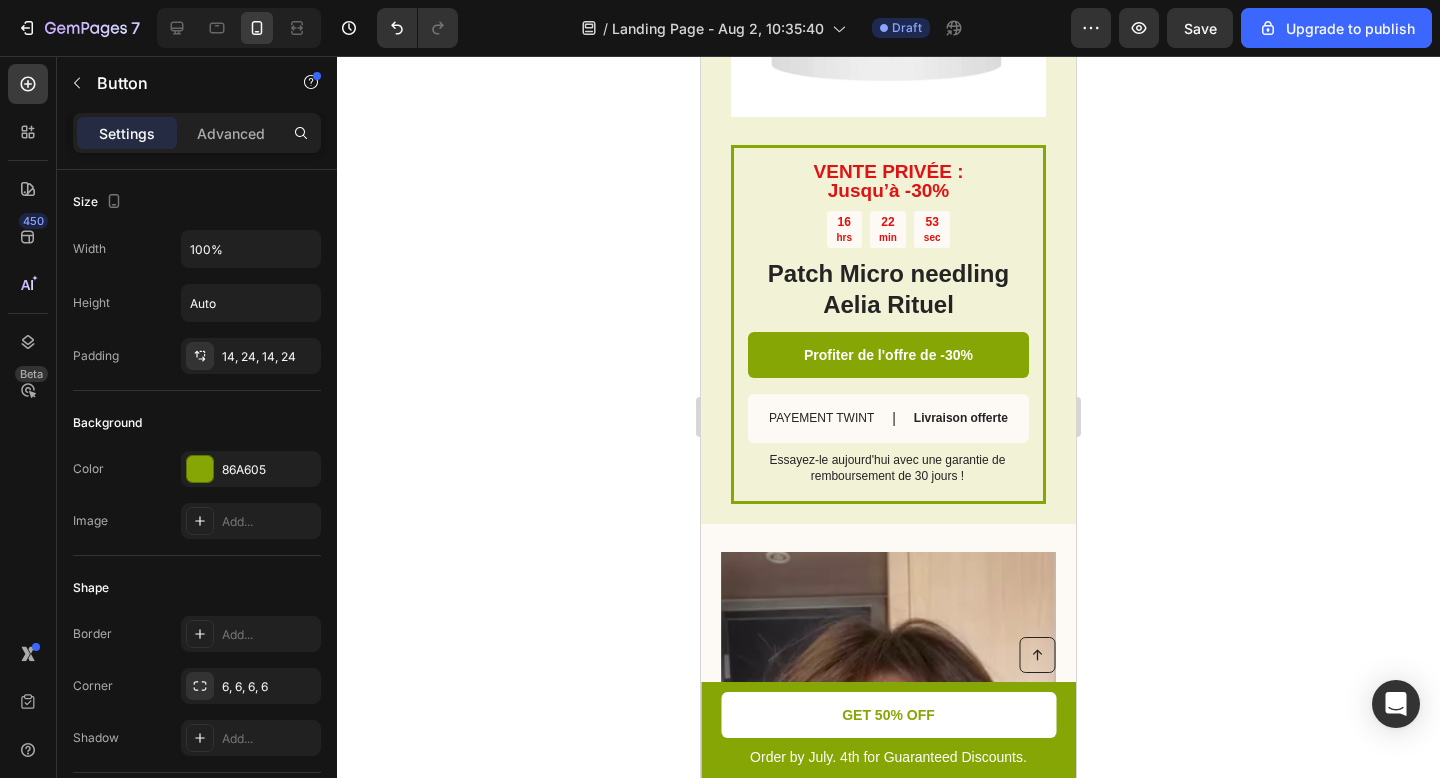 click 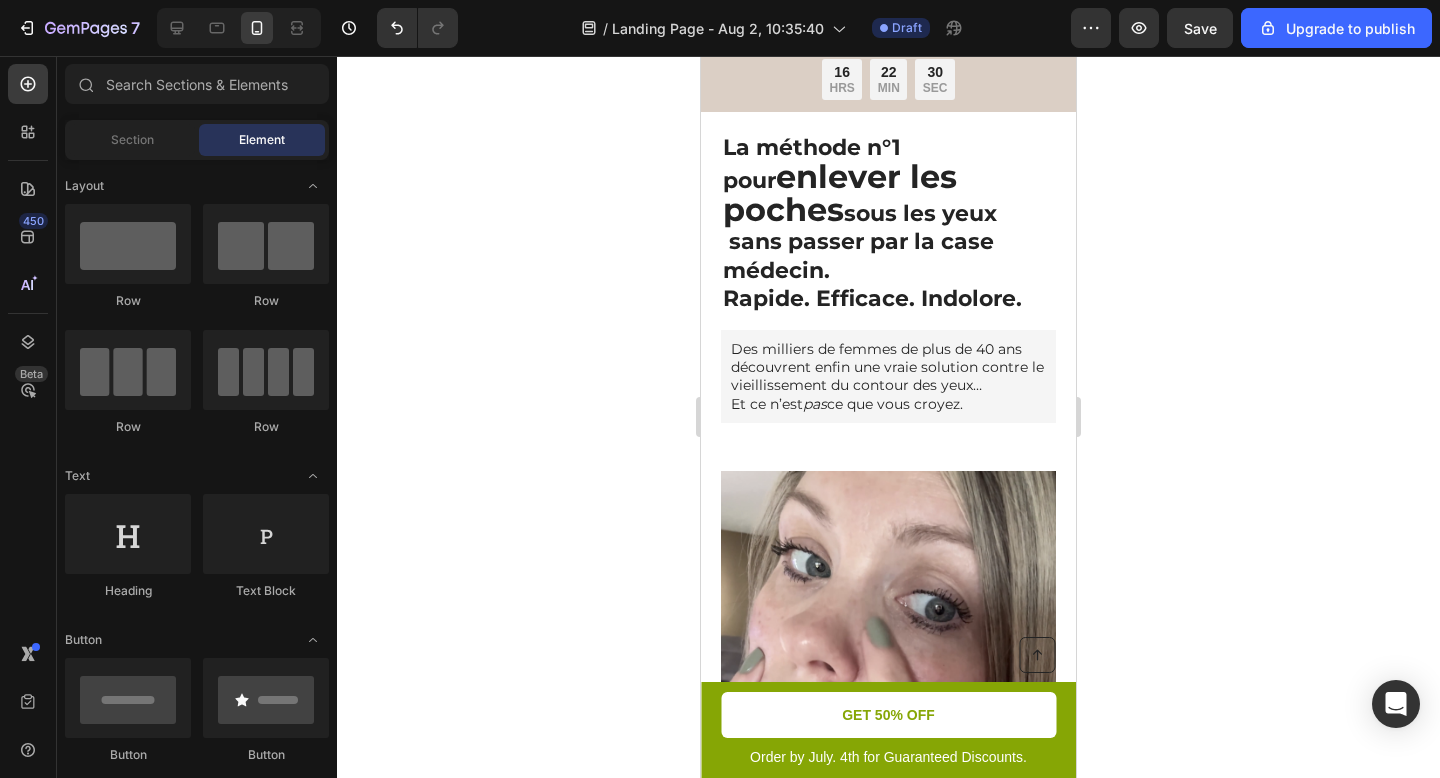 scroll, scrollTop: 0, scrollLeft: 0, axis: both 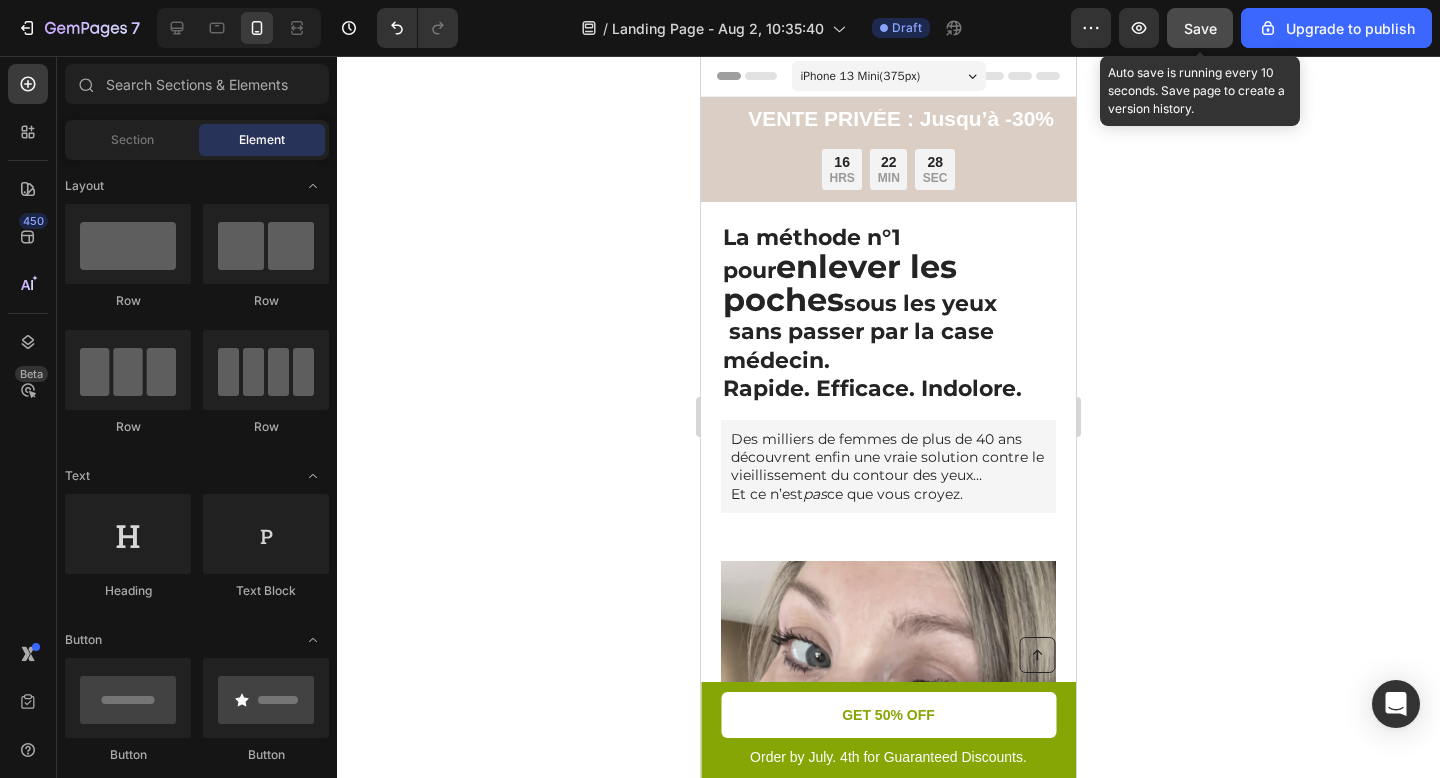 click on "Save" 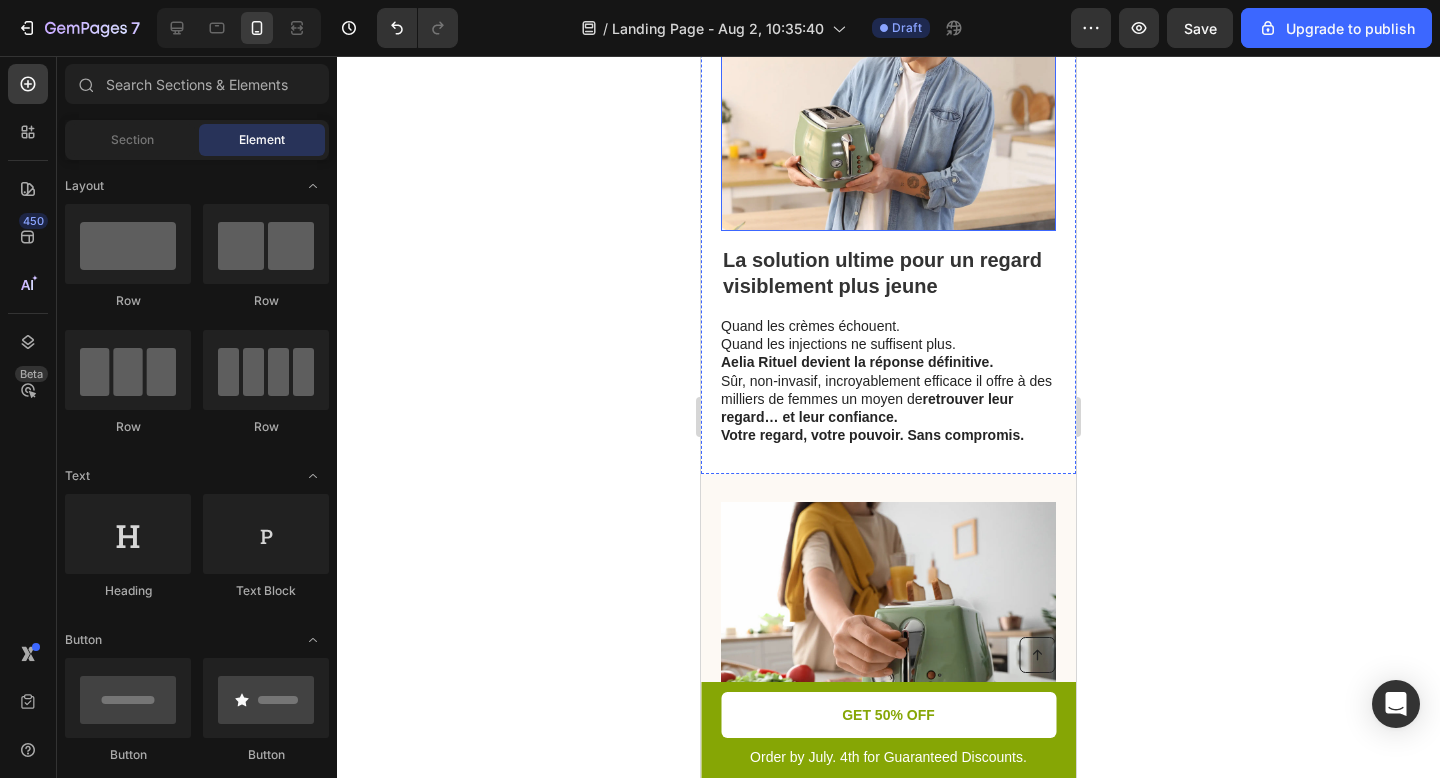 scroll, scrollTop: 4322, scrollLeft: 0, axis: vertical 